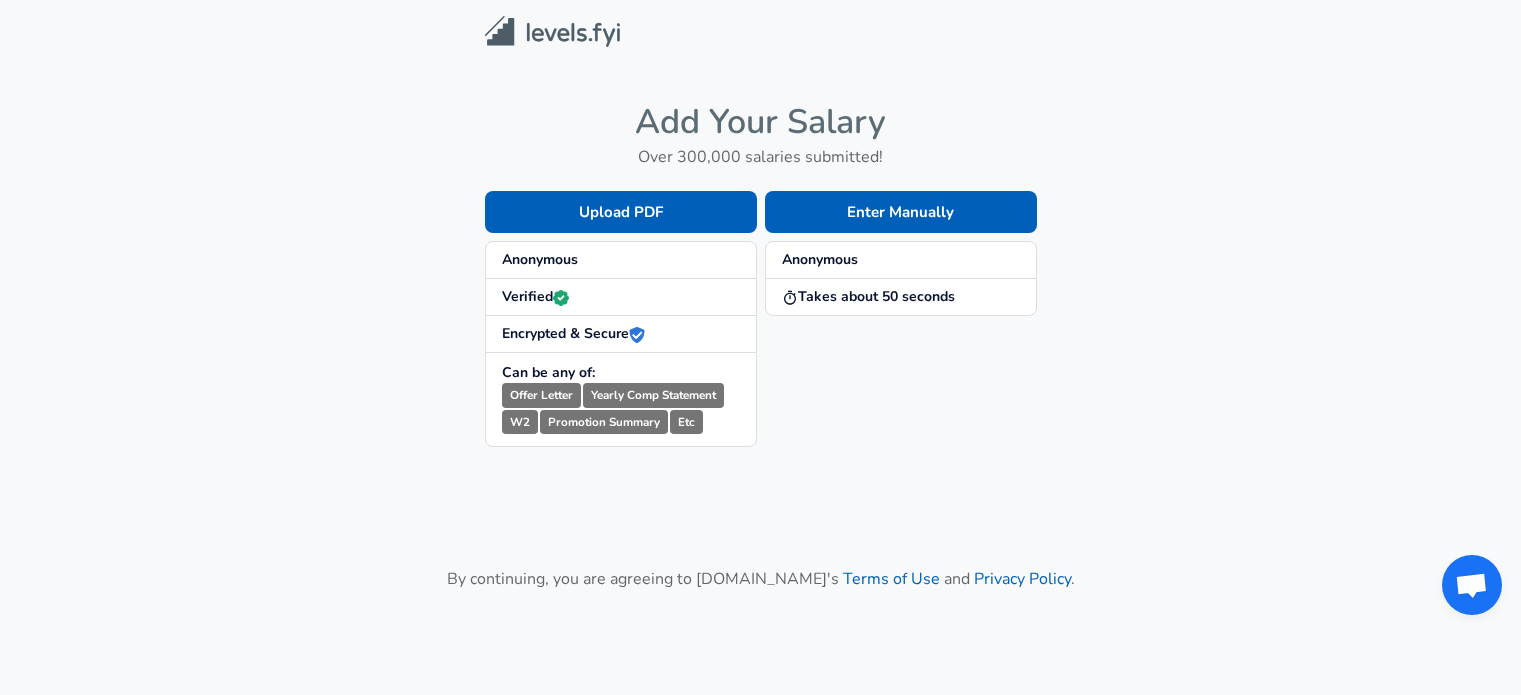 scroll, scrollTop: 0, scrollLeft: 0, axis: both 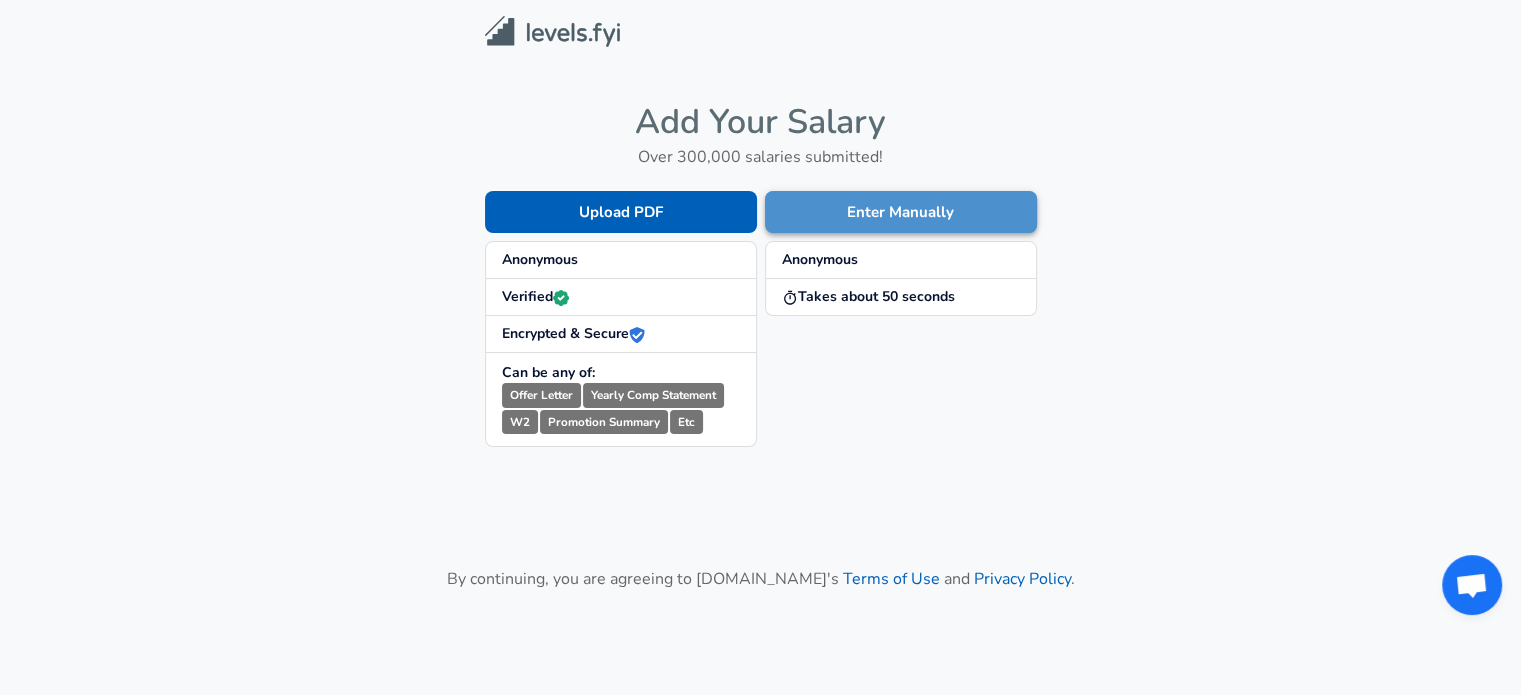click on "Enter Manually" at bounding box center [901, 212] 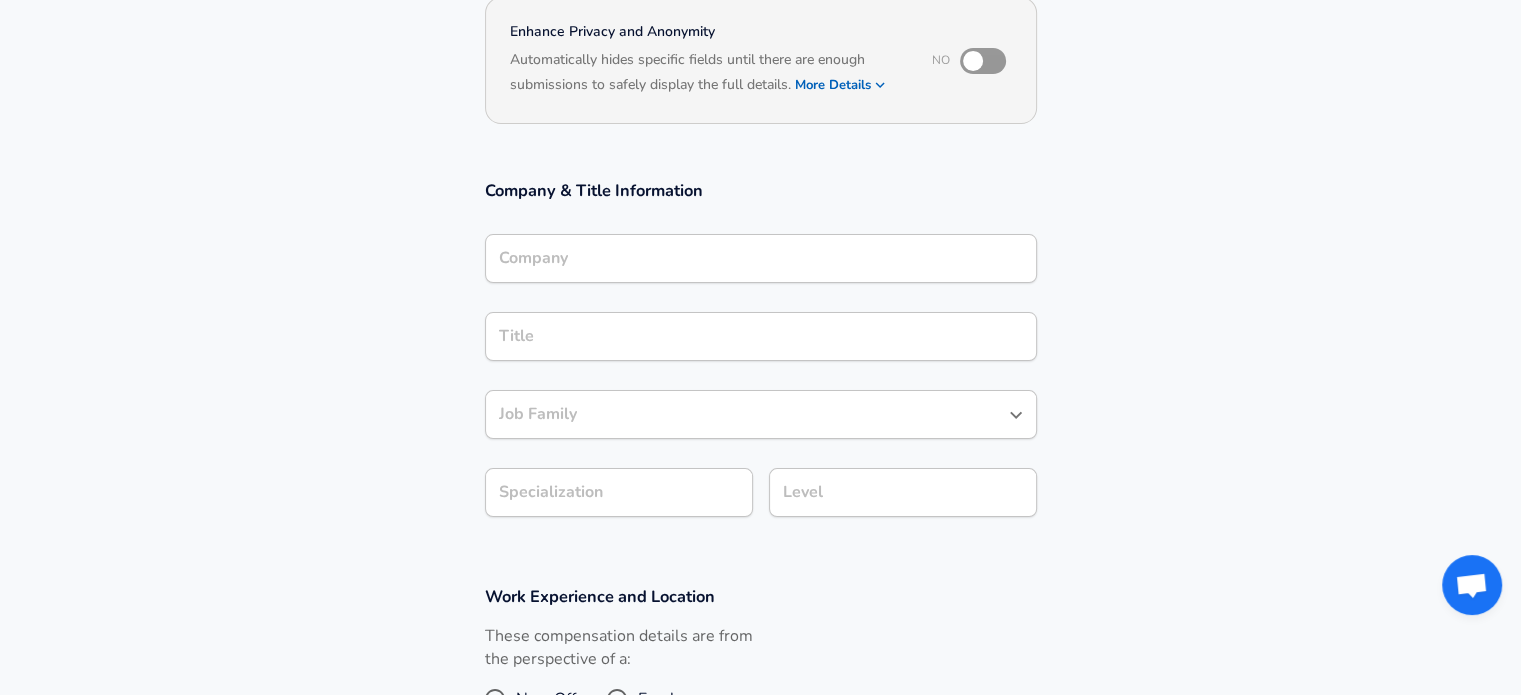 click on "Company" at bounding box center (761, 258) 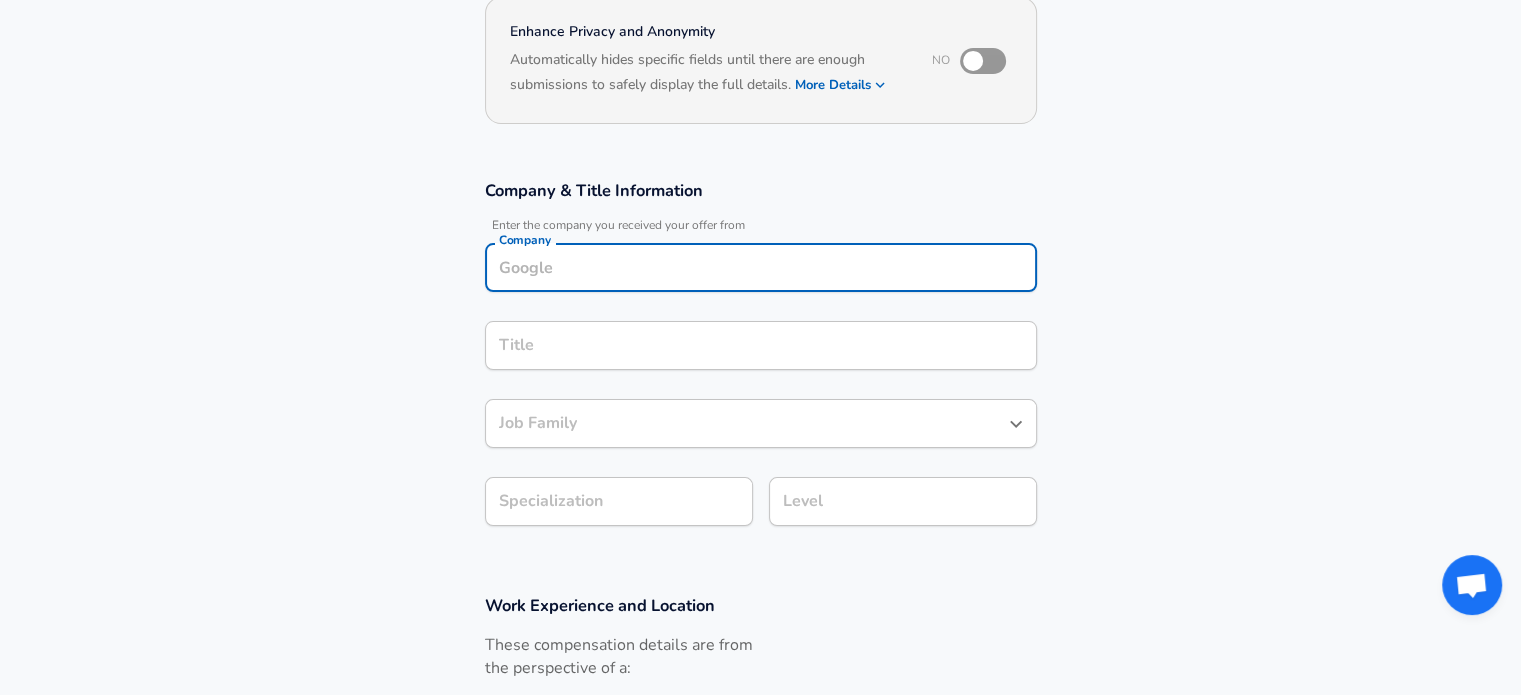 scroll, scrollTop: 220, scrollLeft: 0, axis: vertical 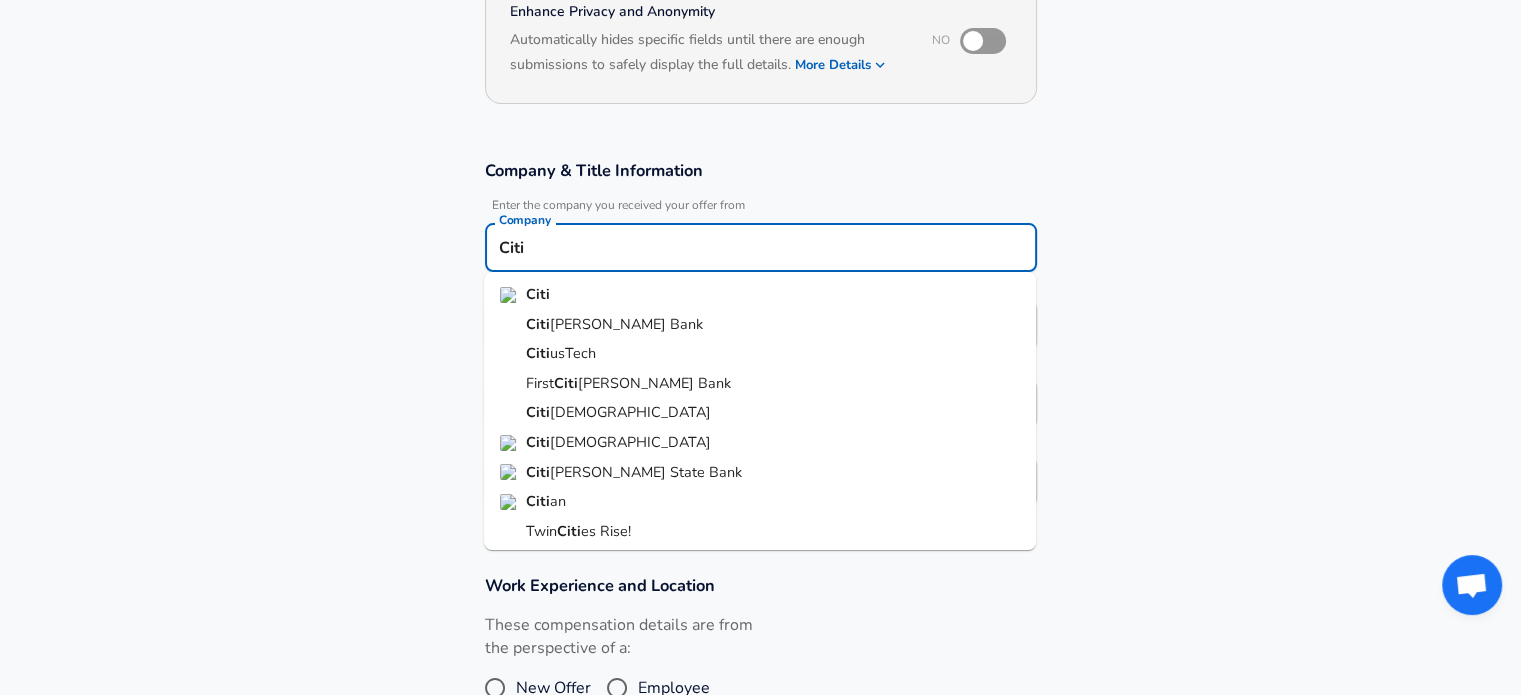 drag, startPoint x: 711, startPoint y: 289, endPoint x: 620, endPoint y: 306, distance: 92.574295 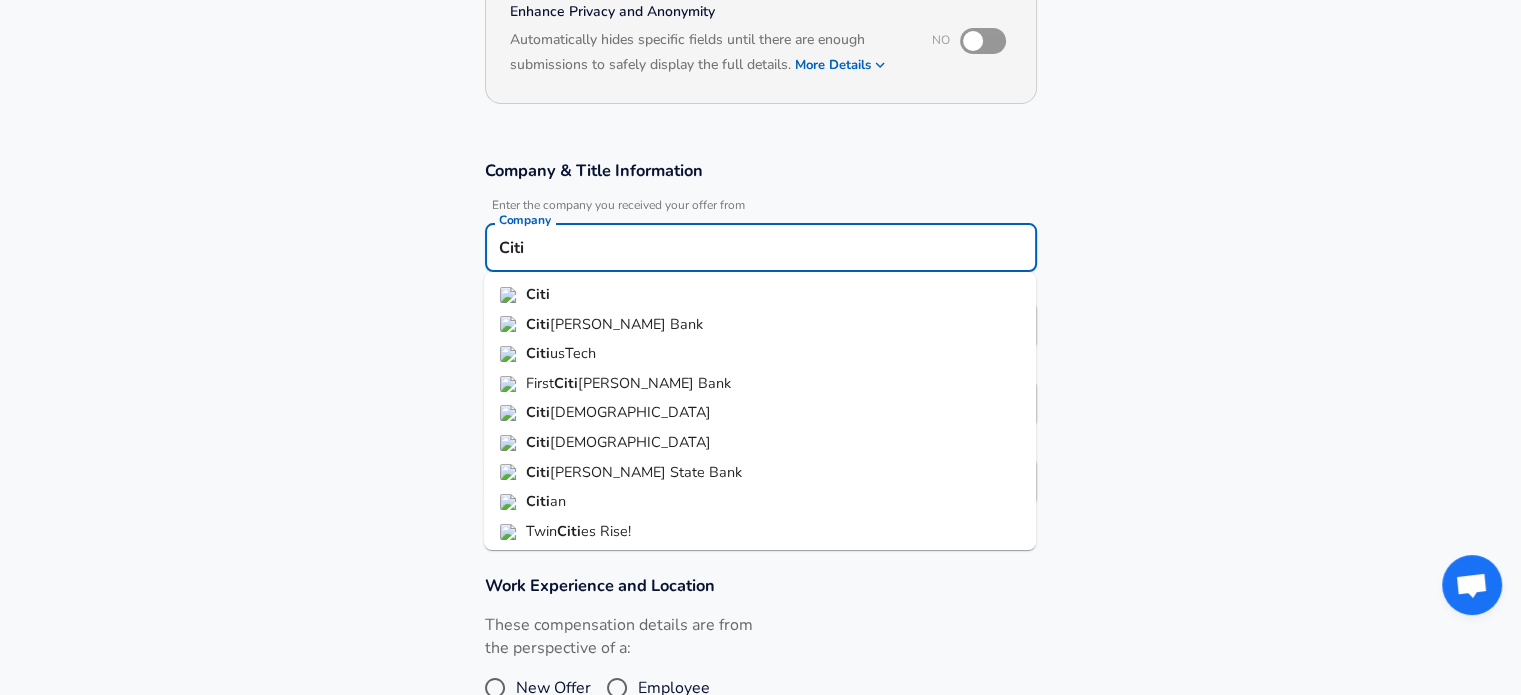 click on "Citi" at bounding box center [760, 295] 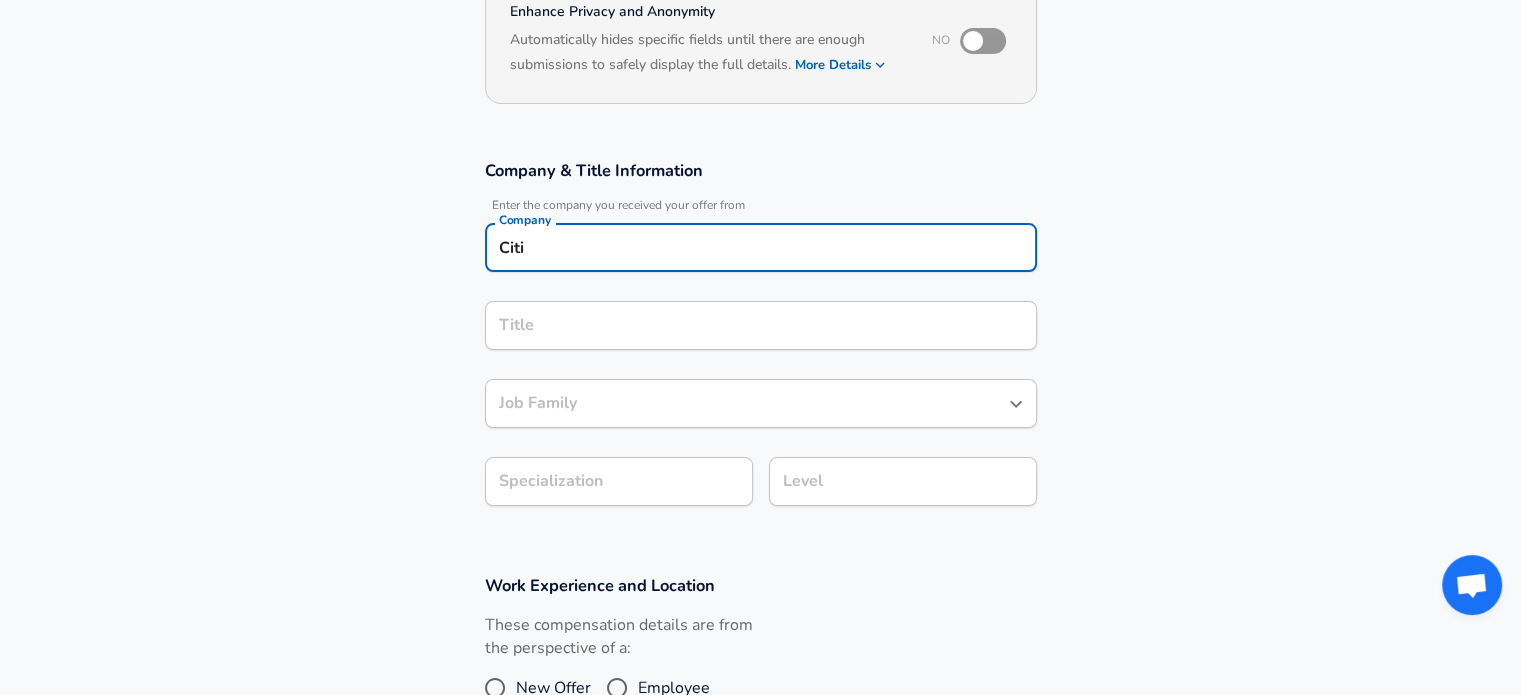 type on "Citi" 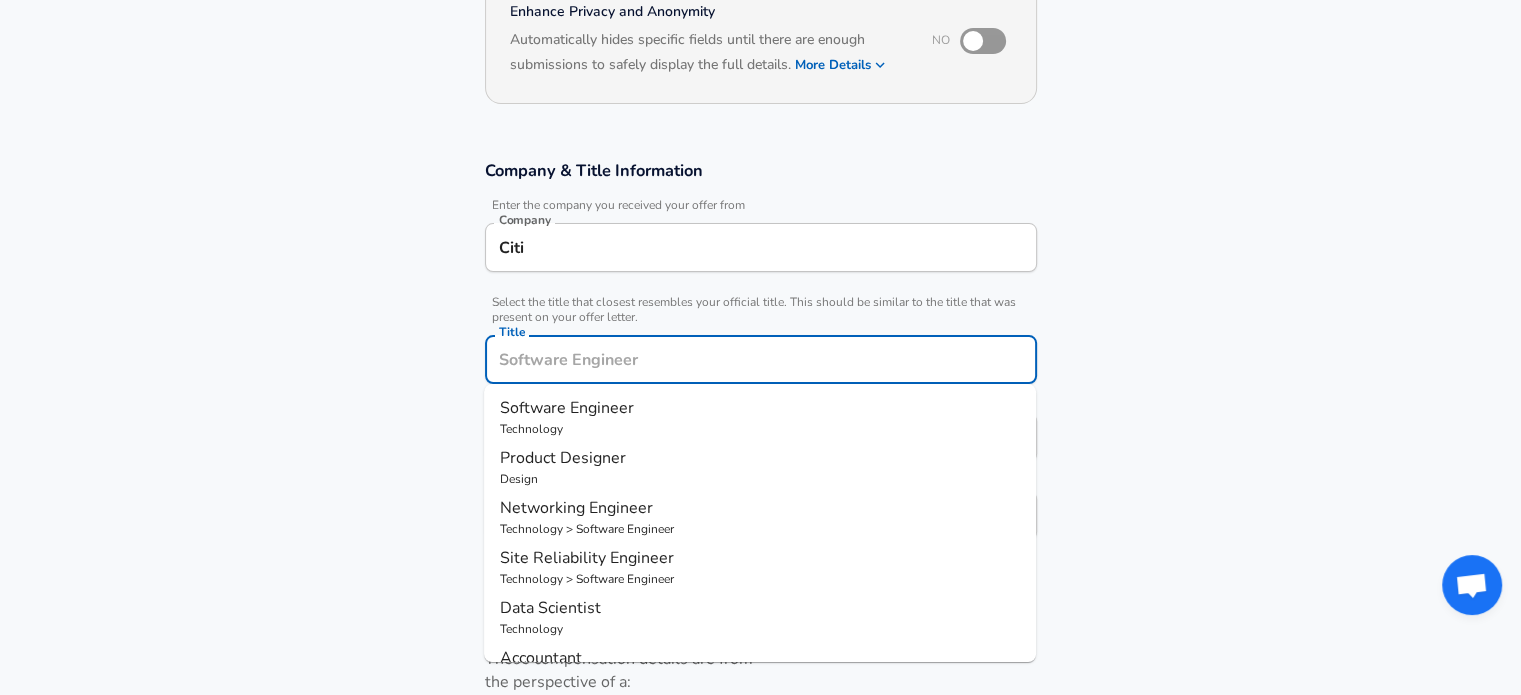 scroll, scrollTop: 260, scrollLeft: 0, axis: vertical 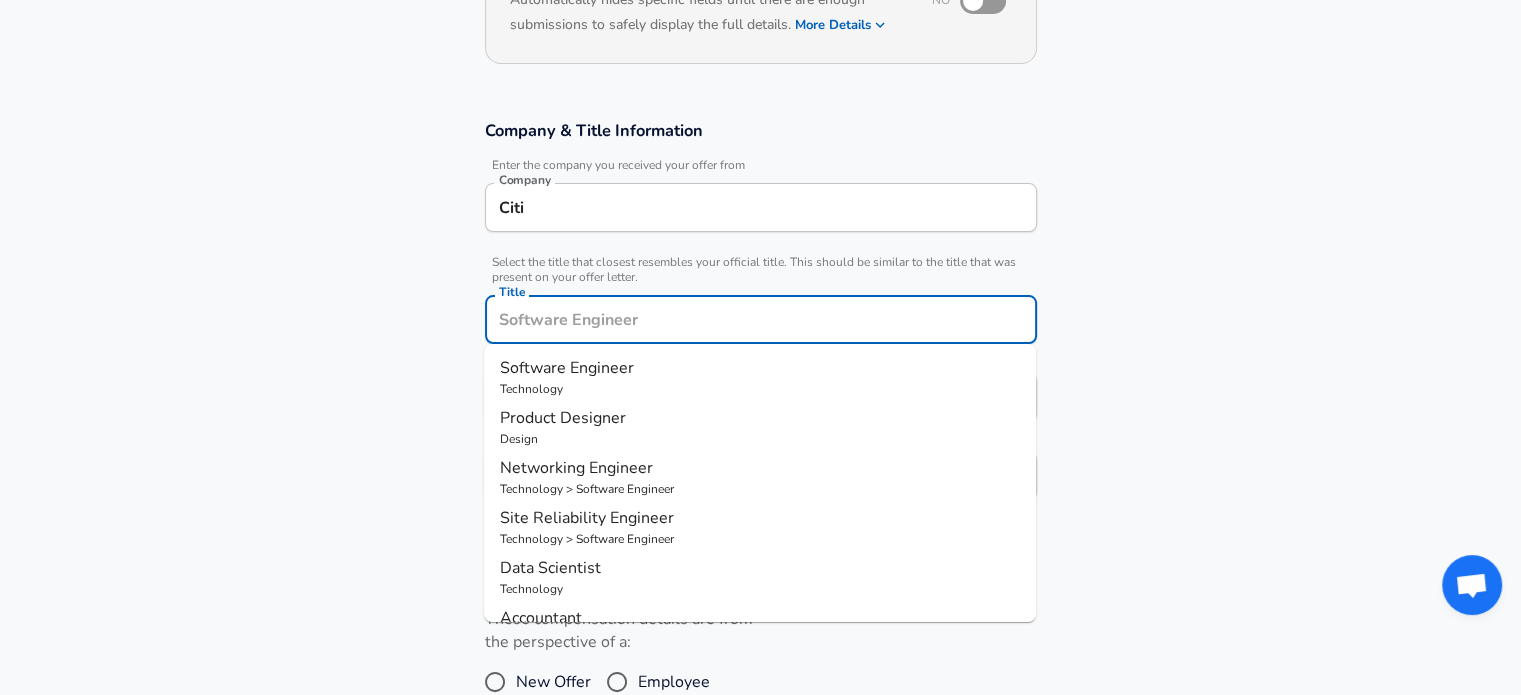 click on "Technology" at bounding box center [760, 389] 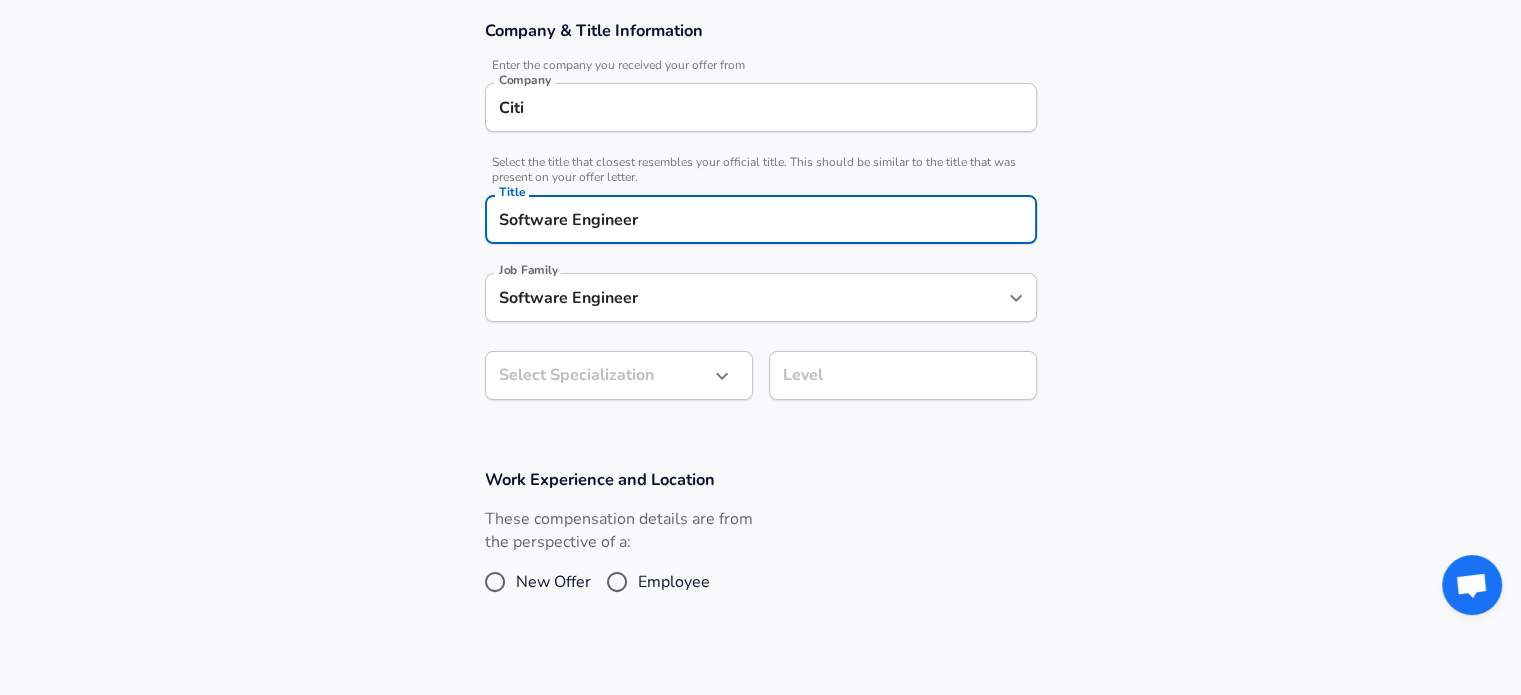 click on "Restart Add Your Salary Upload your offer letter   to verify your submission Enhance Privacy and Anonymity No Automatically hides specific fields until there are enough submissions to safely display the full details.   More Details Based on your submission and the data points that we have already collected, we will automatically hide and anonymize specific fields if there aren't enough data points to remain sufficiently anonymous. Company & Title Information   Enter the company you received your offer from Company Citi Company   Select the title that closest resembles your official title. This should be similar to the title that was present on your offer letter. Title Software Engineer Title Job Family Software Engineer Job Family Select Specialization ​ Select Specialization Level Level Work Experience and Location These compensation details are from the perspective of a: New Offer Employee Submit Salary By continuing, you are agreeing to [DOMAIN_NAME][PERSON_NAME]'s   Terms of Use   and   Privacy Policy . © [DATE] -  [DATE]" at bounding box center (760, -13) 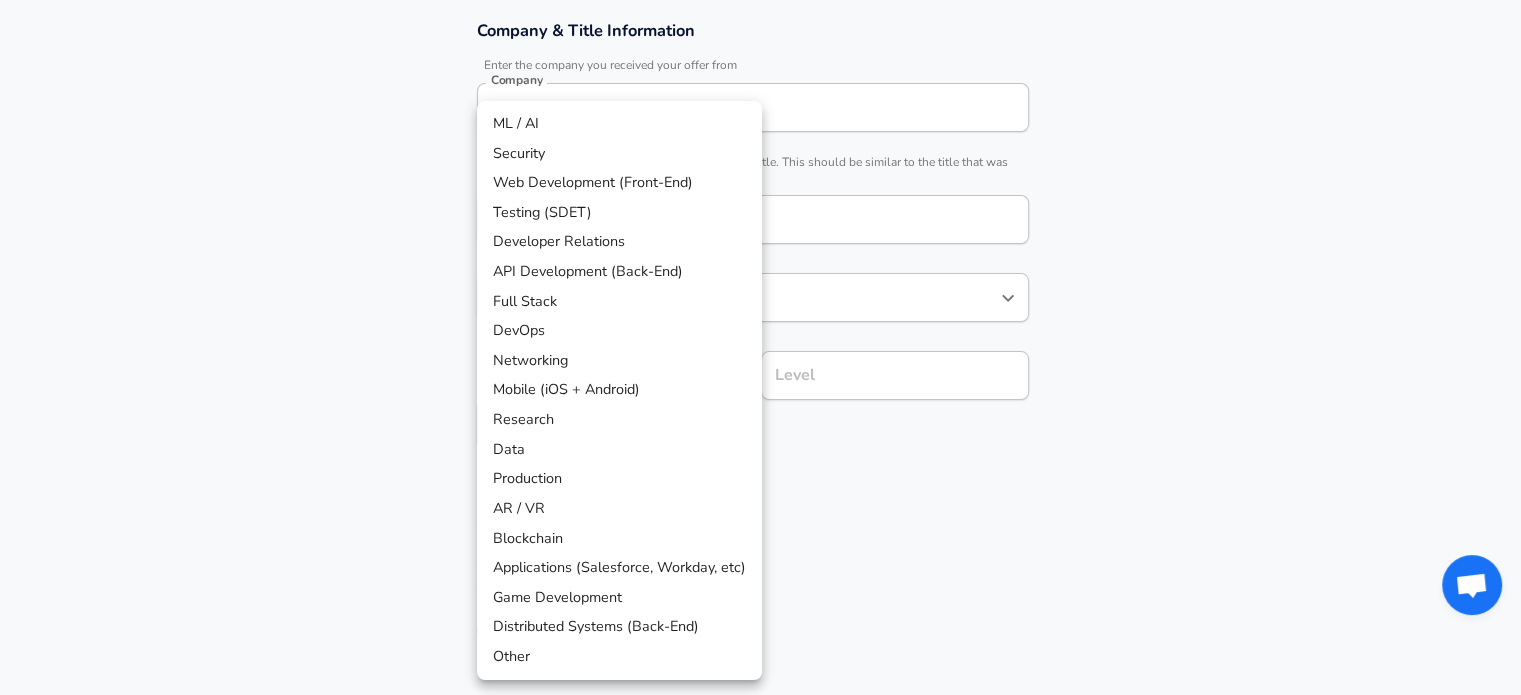 scroll, scrollTop: 420, scrollLeft: 0, axis: vertical 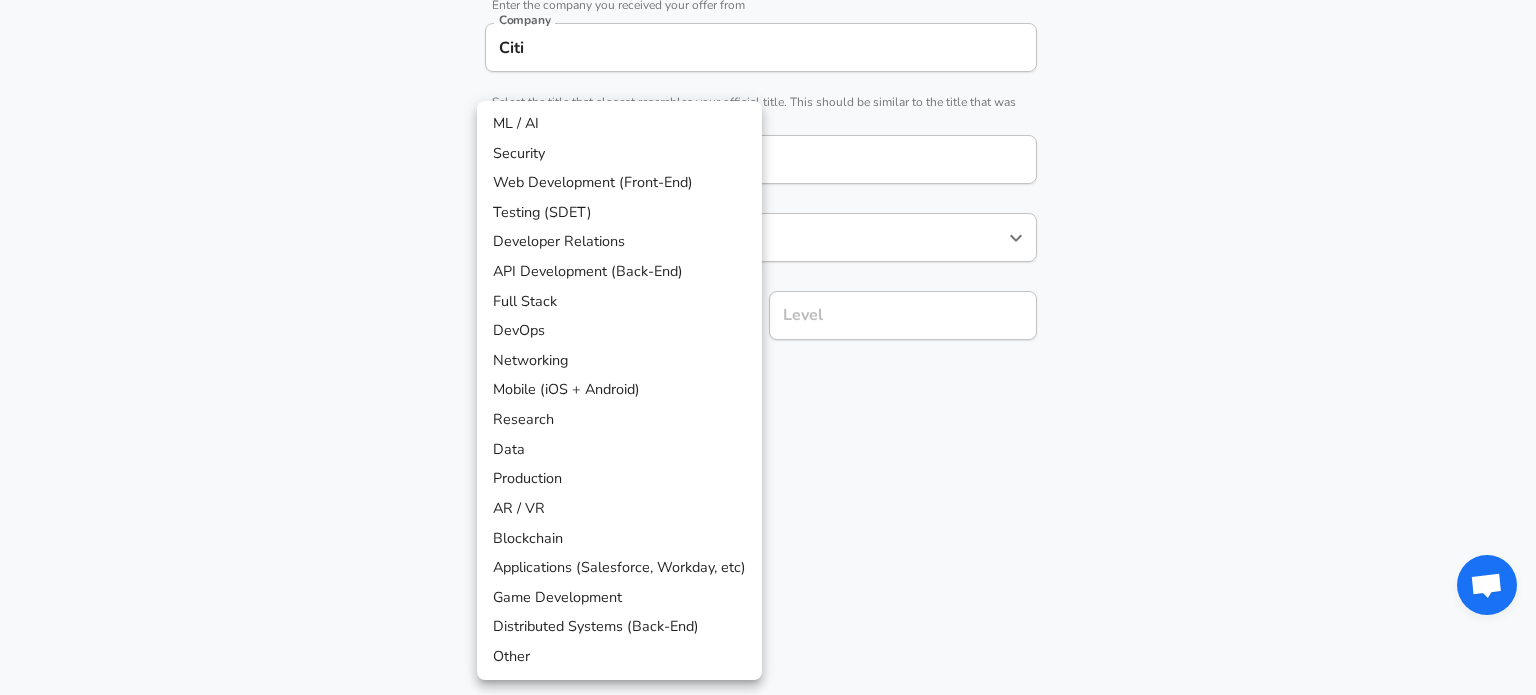 click on "API Development (Back-End)" at bounding box center [619, 272] 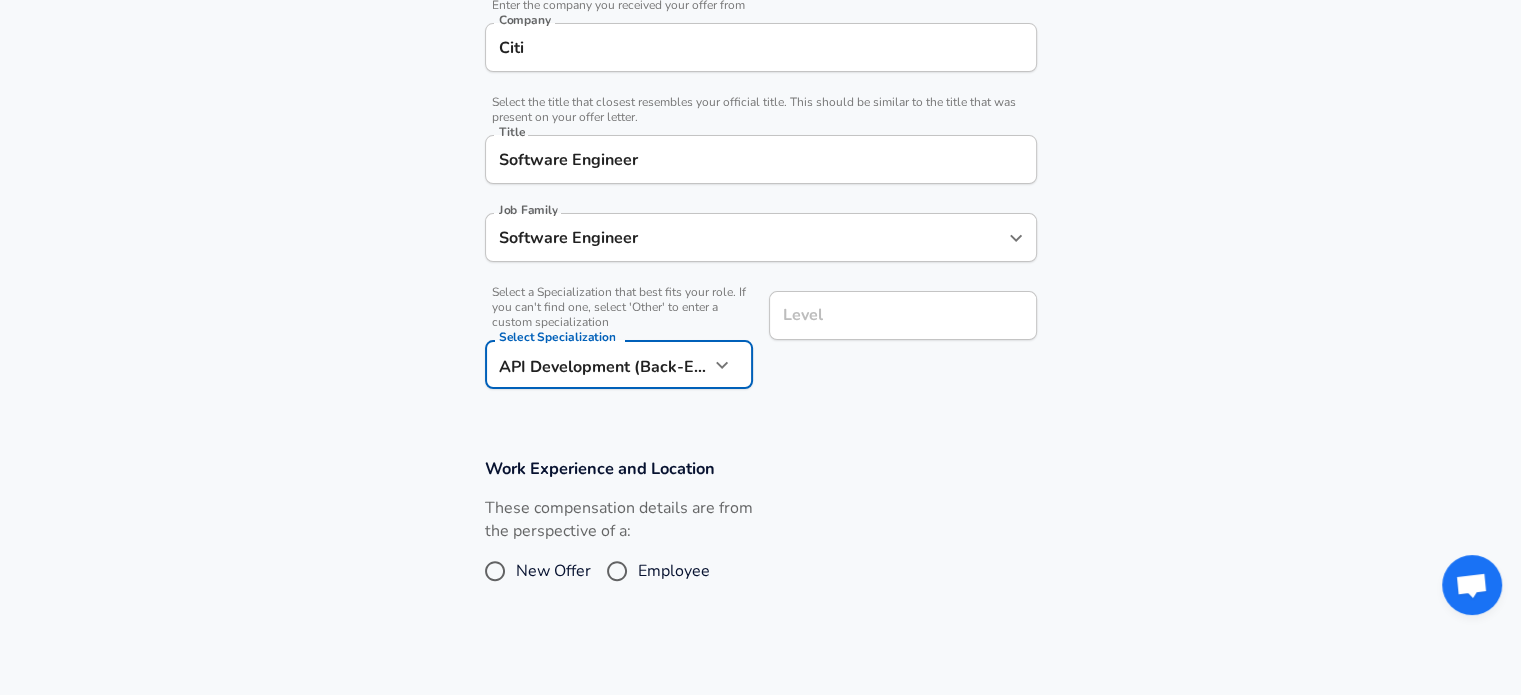 click on "Level" at bounding box center [903, 315] 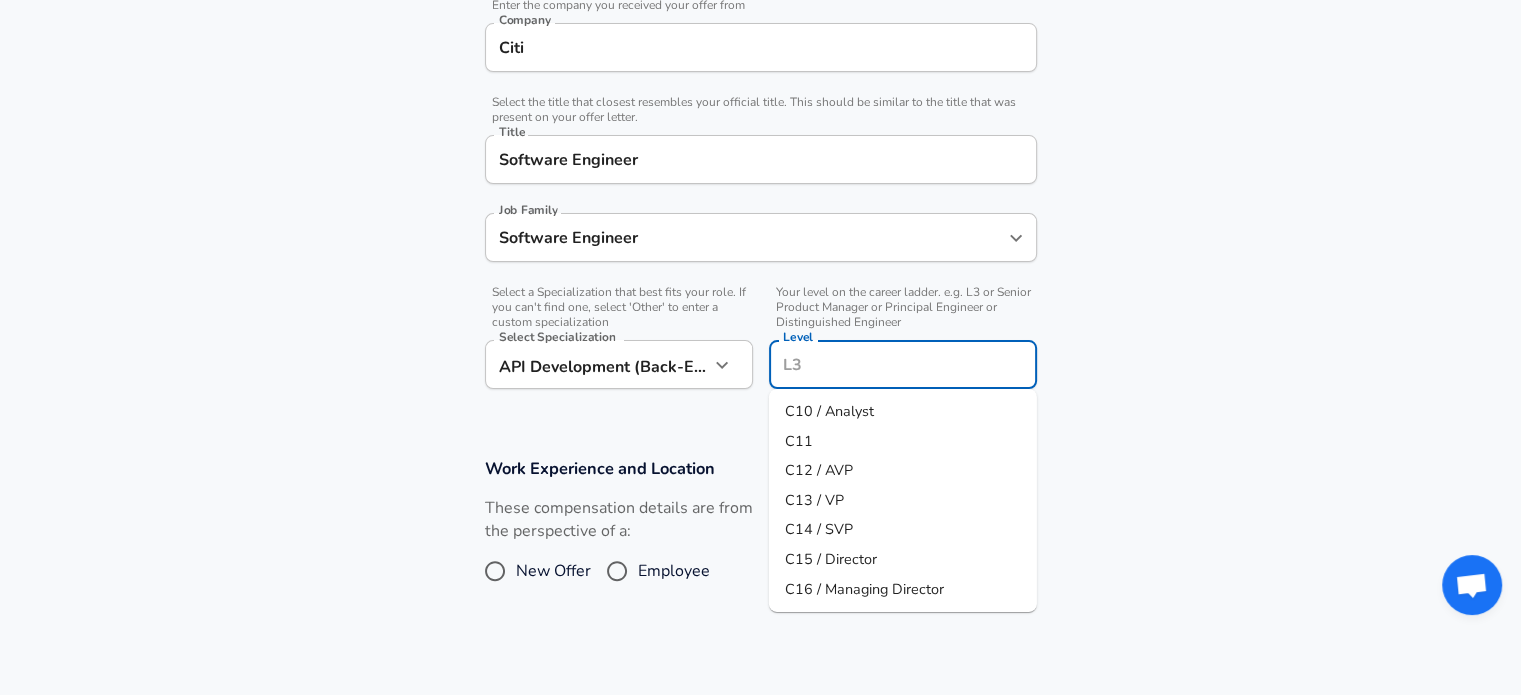 scroll, scrollTop: 460, scrollLeft: 0, axis: vertical 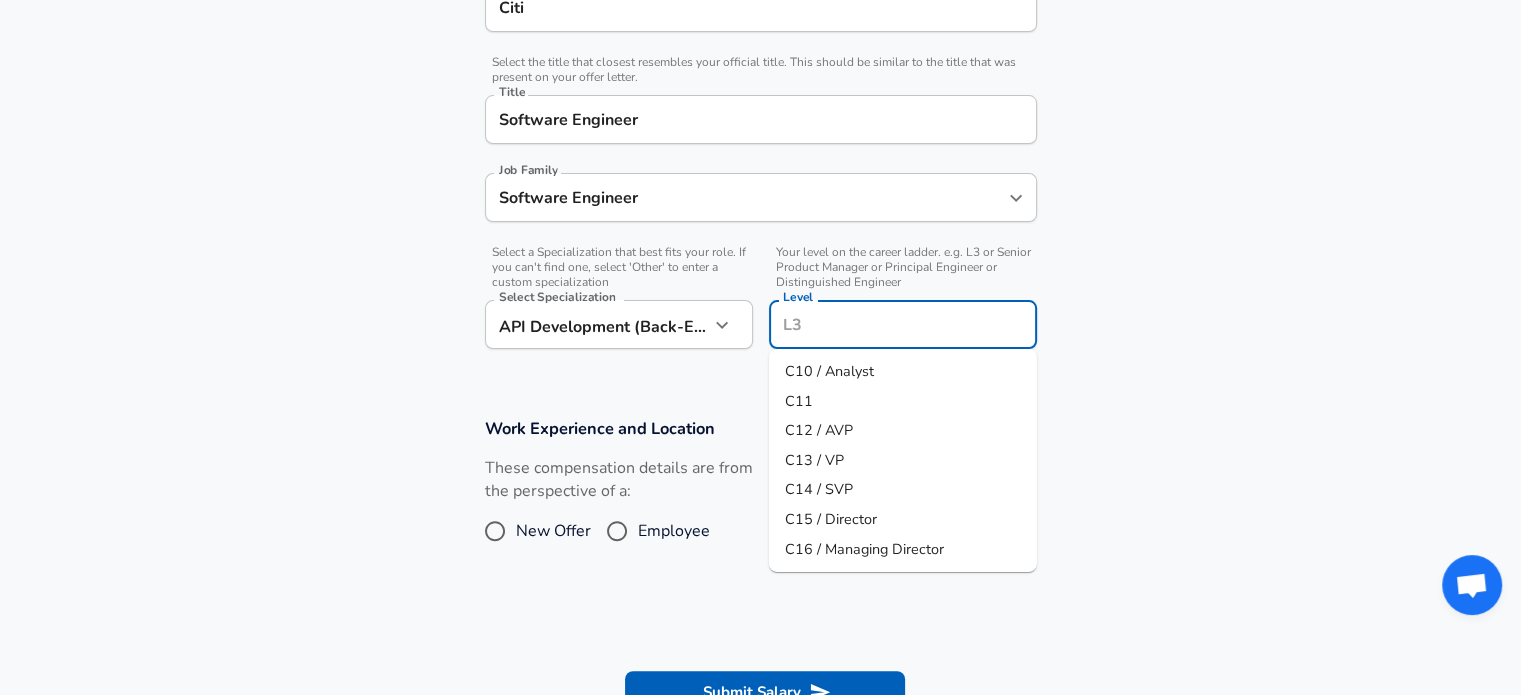 drag, startPoint x: 894, startPoint y: 368, endPoint x: 858, endPoint y: 368, distance: 36 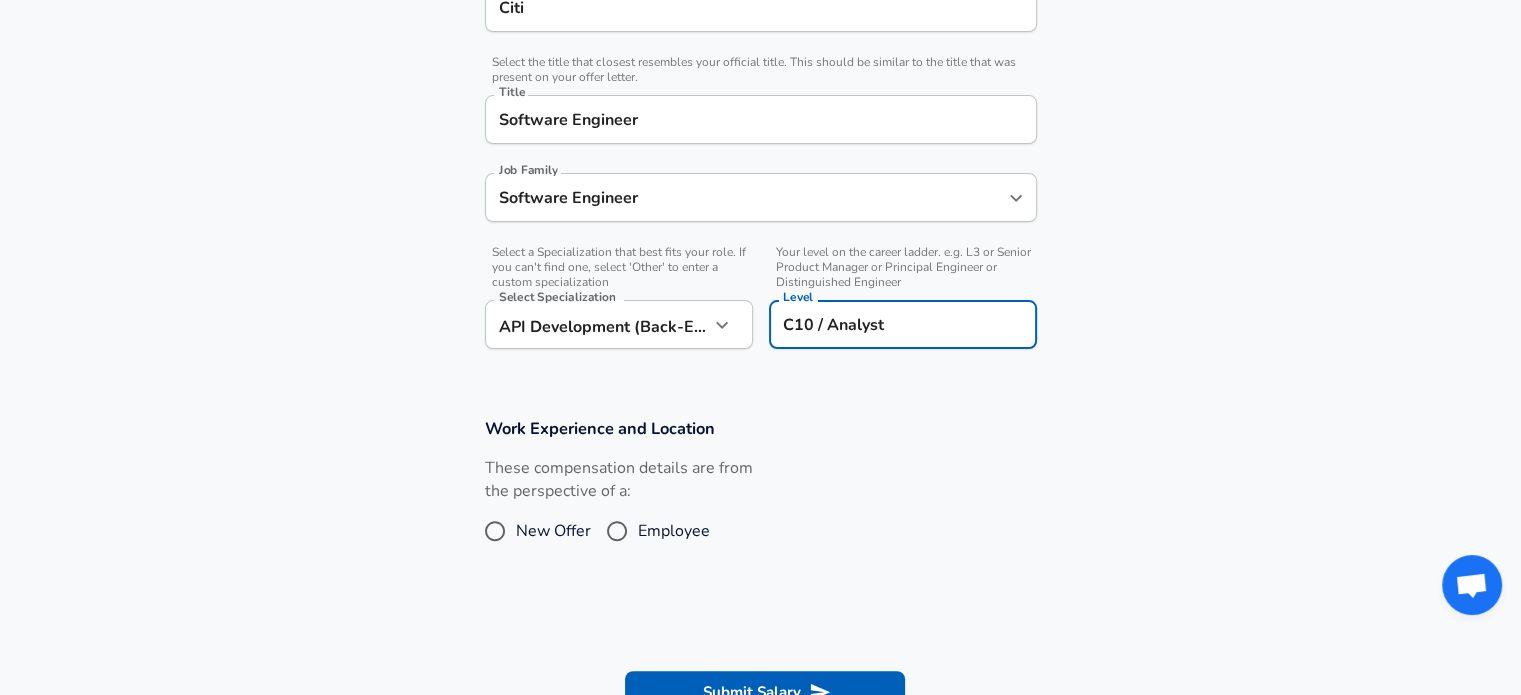 click on "Company & Title Information   Enter the company you received your offer from Company Citi Company   Select the title that closest resembles your official title. This should be similar to the title that was present on your offer letter. Title Software Engineer Title Job Family Software Engineer Job Family   Select a Specialization that best fits your role. If you can't find one, select 'Other' to enter a custom specialization Select Specialization API Development (Back-End) API Development (Back-End) Select Specialization   Your level on the career ladder. e.g. L3 or Senior Product Manager or Principal Engineer or Distinguished Engineer Level C10 / Analyst Level" at bounding box center [760, 145] 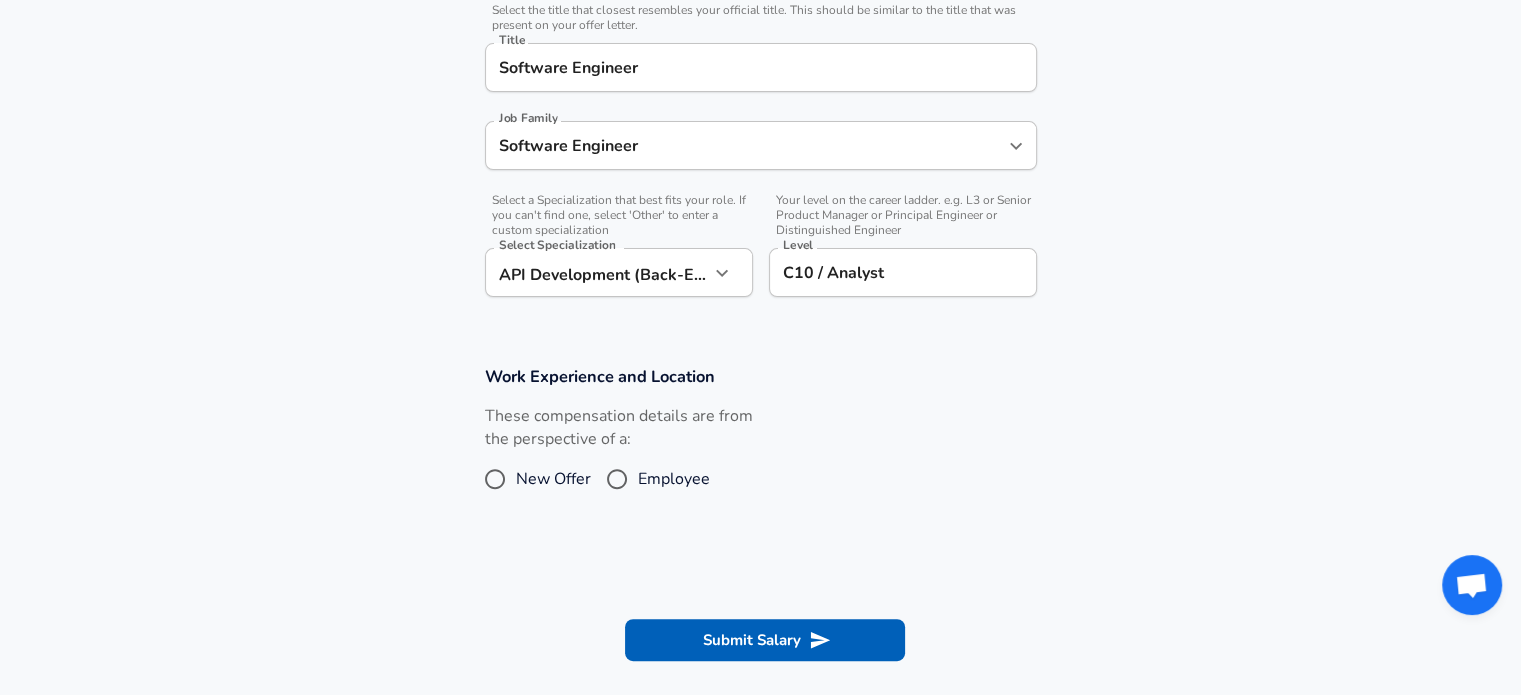 scroll, scrollTop: 560, scrollLeft: 0, axis: vertical 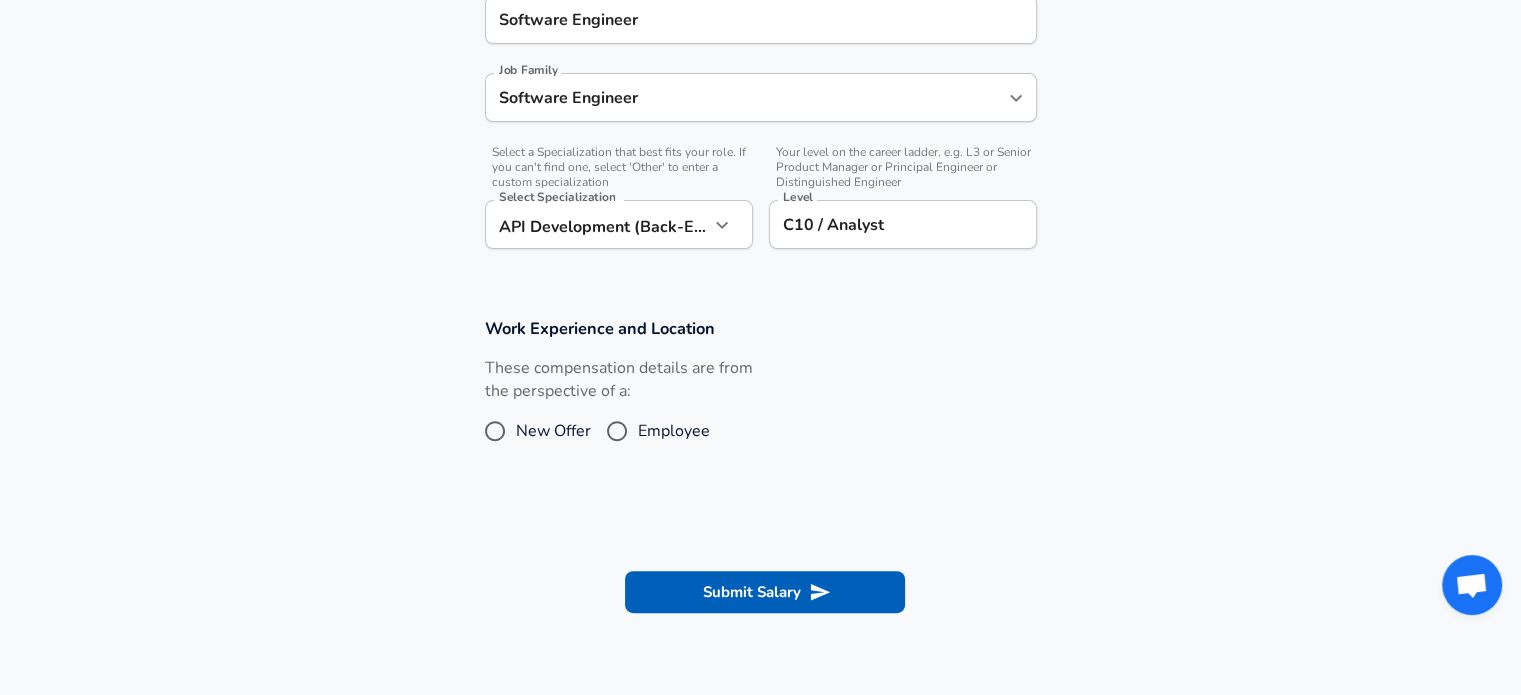 click on "C10 / Analyst" at bounding box center (903, 224) 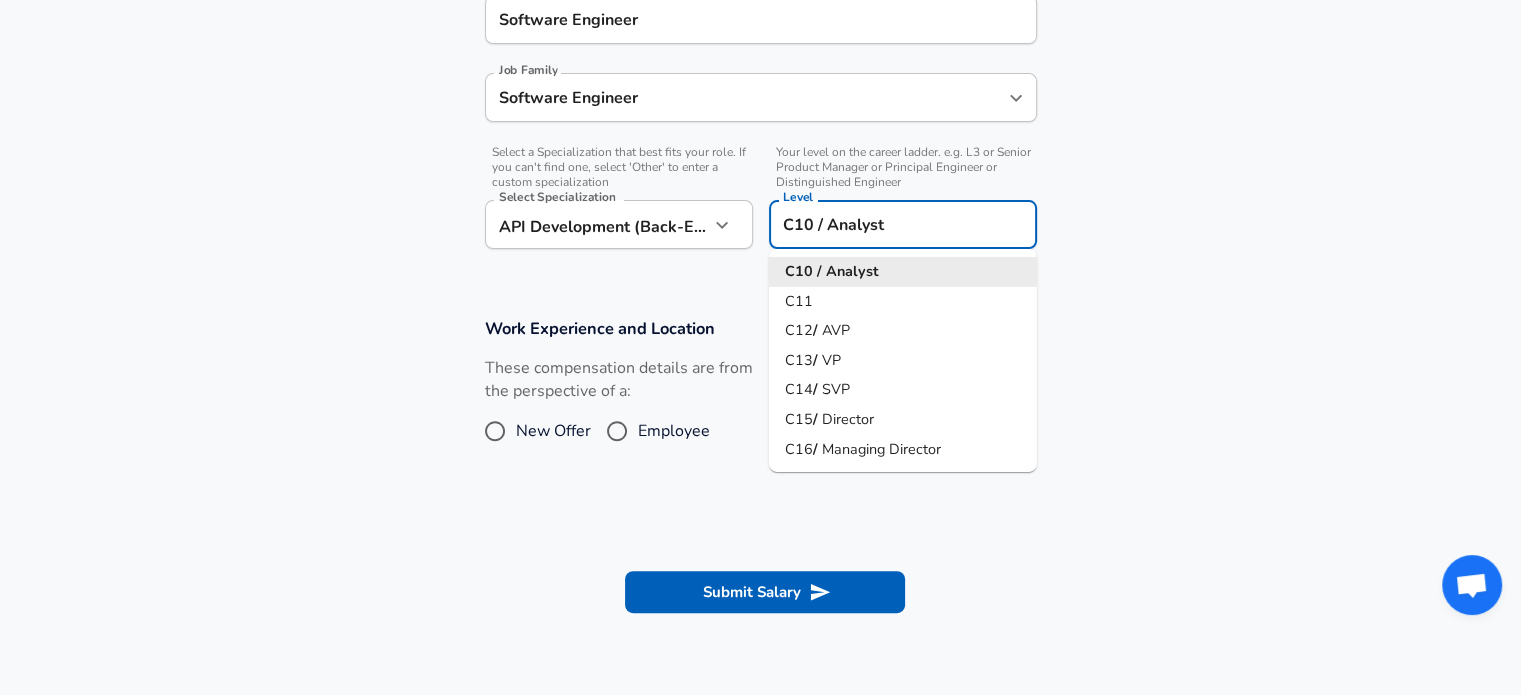 click on "Analyst" at bounding box center (852, 271) 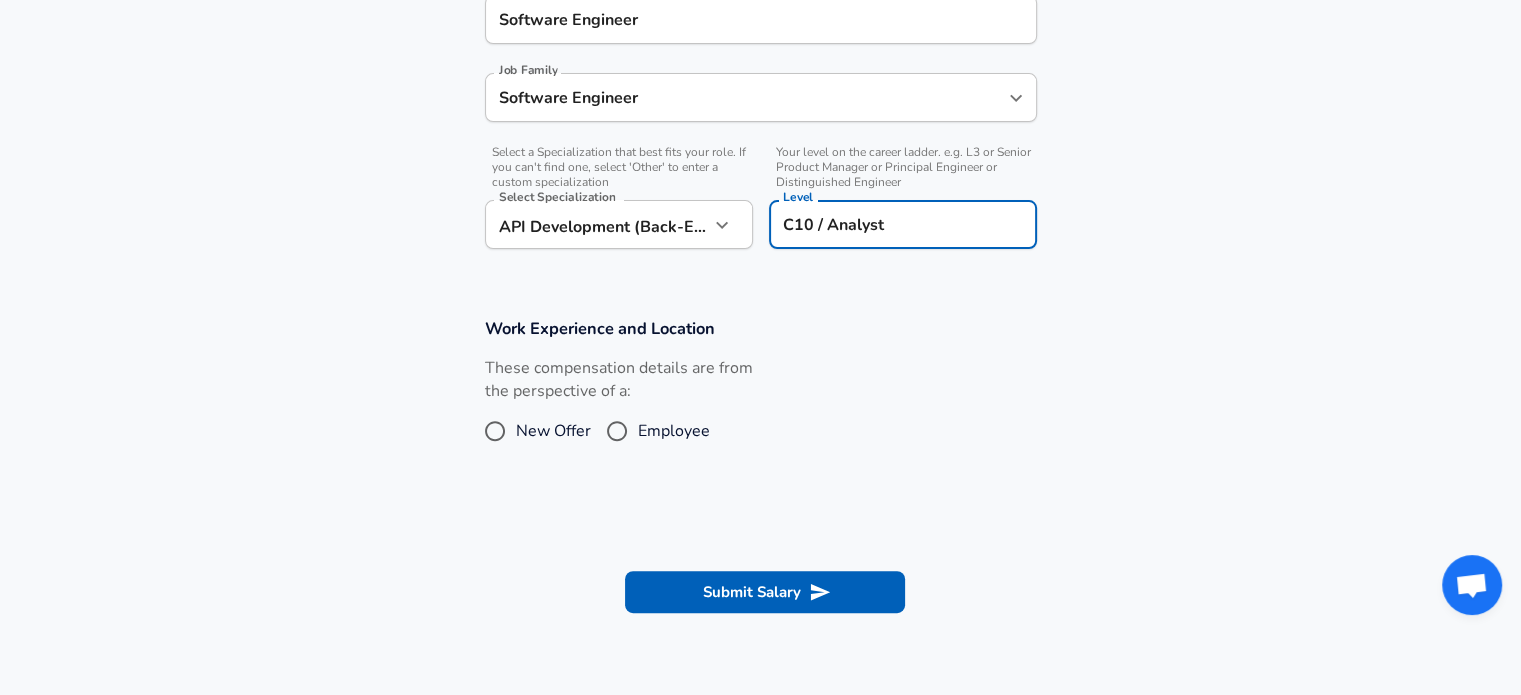 click on "Company & Title Information   Enter the company you received your offer from Company Citi Company   Select the title that closest resembles your official title. This should be similar to the title that was present on your offer letter. Title Software Engineer Title Job Family Software Engineer Job Family   Select a Specialization that best fits your role. If you can't find one, select 'Other' to enter a custom specialization Select Specialization API Development (Back-End) API Development (Back-End) Select Specialization   Your level on the career ladder. e.g. L3 or Senior Product Manager or Principal Engineer or Distinguished Engineer Level C10 / Analyst Level" at bounding box center [760, 45] 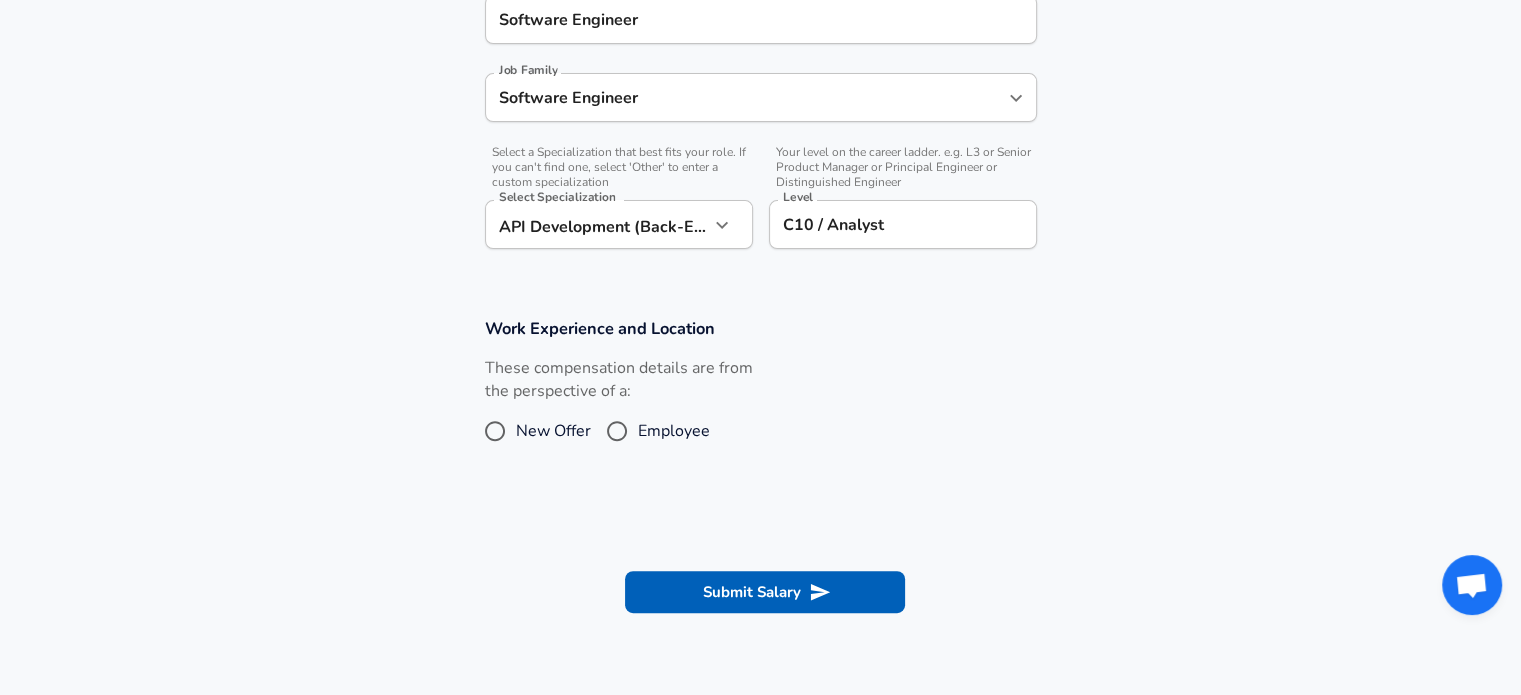 click on "Employee" at bounding box center (674, 431) 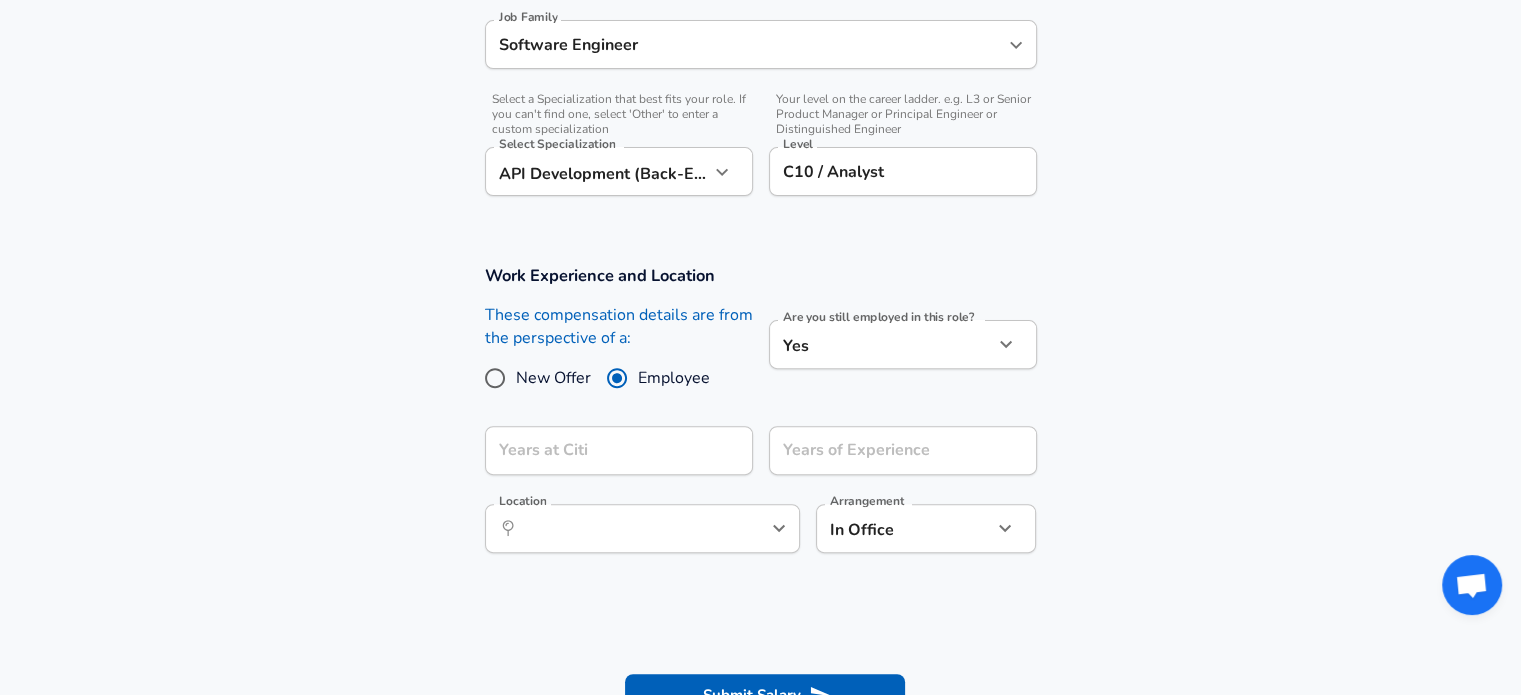 scroll, scrollTop: 660, scrollLeft: 0, axis: vertical 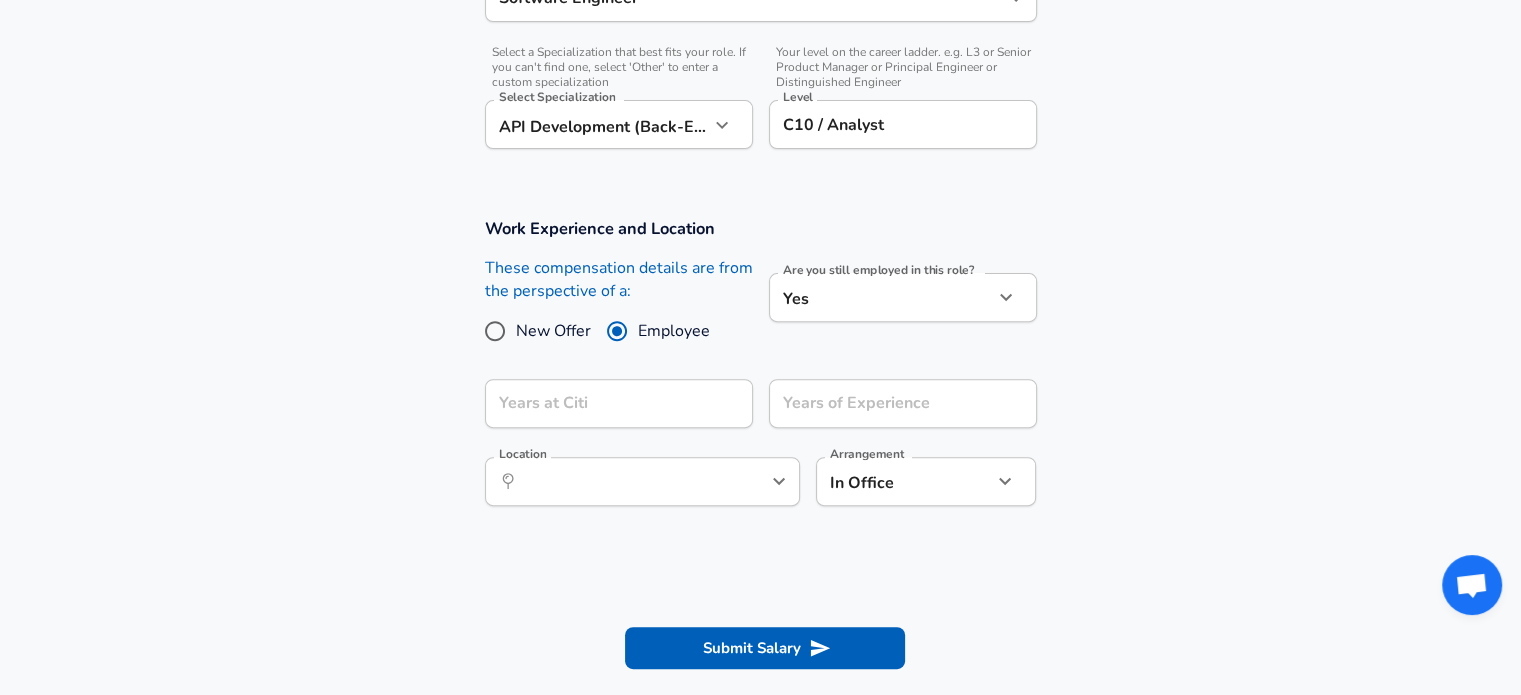 click on "Restart Add Your Salary Upload your offer letter   to verify your submission Enhance Privacy and Anonymity No Automatically hides specific fields until there are enough submissions to safely display the full details.   More Details Based on your submission and the data points that we have already collected, we will automatically hide and anonymize specific fields if there aren't enough data points to remain sufficiently anonymous. Company & Title Information   Enter the company you received your offer from Company Citi Company   Select the title that closest resembles your official title. This should be similar to the title that was present on your offer letter. Title Software Engineer Title Job Family Software Engineer Job Family   Select a Specialization that best fits your role. If you can't find one, select 'Other' to enter a custom specialization Select Specialization API Development (Back-End) API Development (Back-End) Select Specialization   Level C10 / Analyst Level Work Experience and Location Yes" at bounding box center (760, -313) 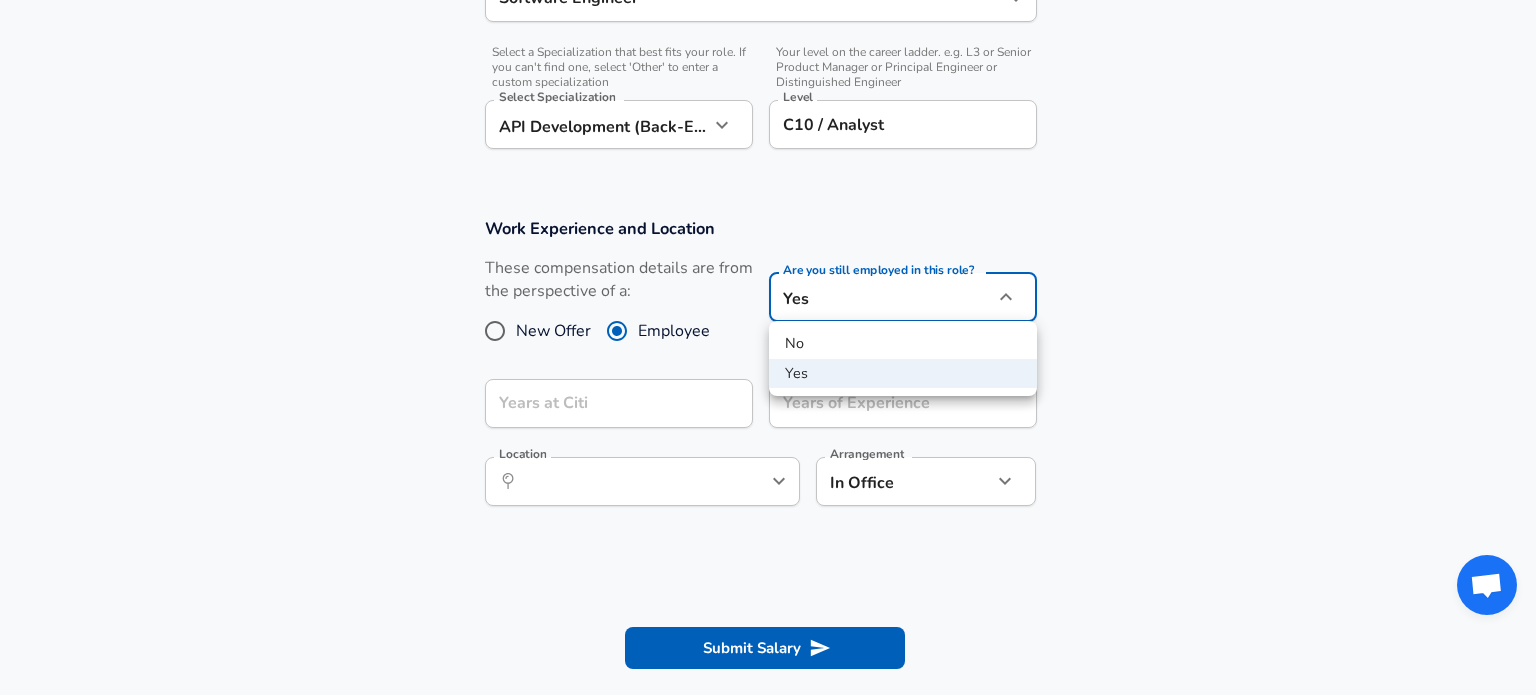 click on "No" at bounding box center (903, 344) 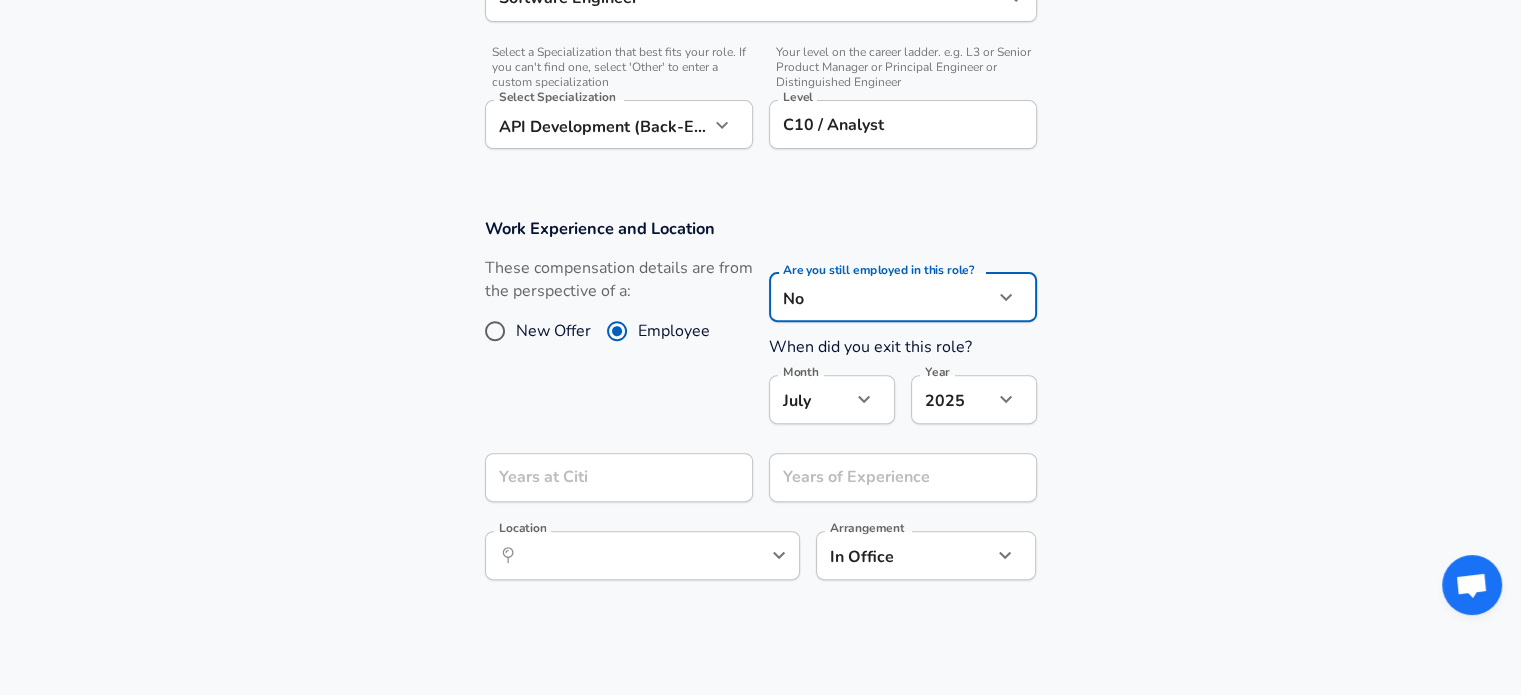 click on "Restart Add Your Salary Upload your offer letter   to verify your submission Enhance Privacy and Anonymity No Automatically hides specific fields until there are enough submissions to safely display the full details.   More Details Based on your submission and the data points that we have already collected, we will automatically hide and anonymize specific fields if there aren't enough data points to remain sufficiently anonymous. Company & Title Information   Enter the company you received your offer from Company Citi Company   Select the title that closest resembles your official title. This should be similar to the title that was present on your offer letter. Title Software Engineer Title Job Family Software Engineer Job Family   Select a Specialization that best fits your role. If you can't find one, select 'Other' to enter a custom specialization Select Specialization API Development (Back-End) API Development (Back-End) Select Specialization   Level C10 / Analyst Level Work Experience and Location No no" at bounding box center [760, -313] 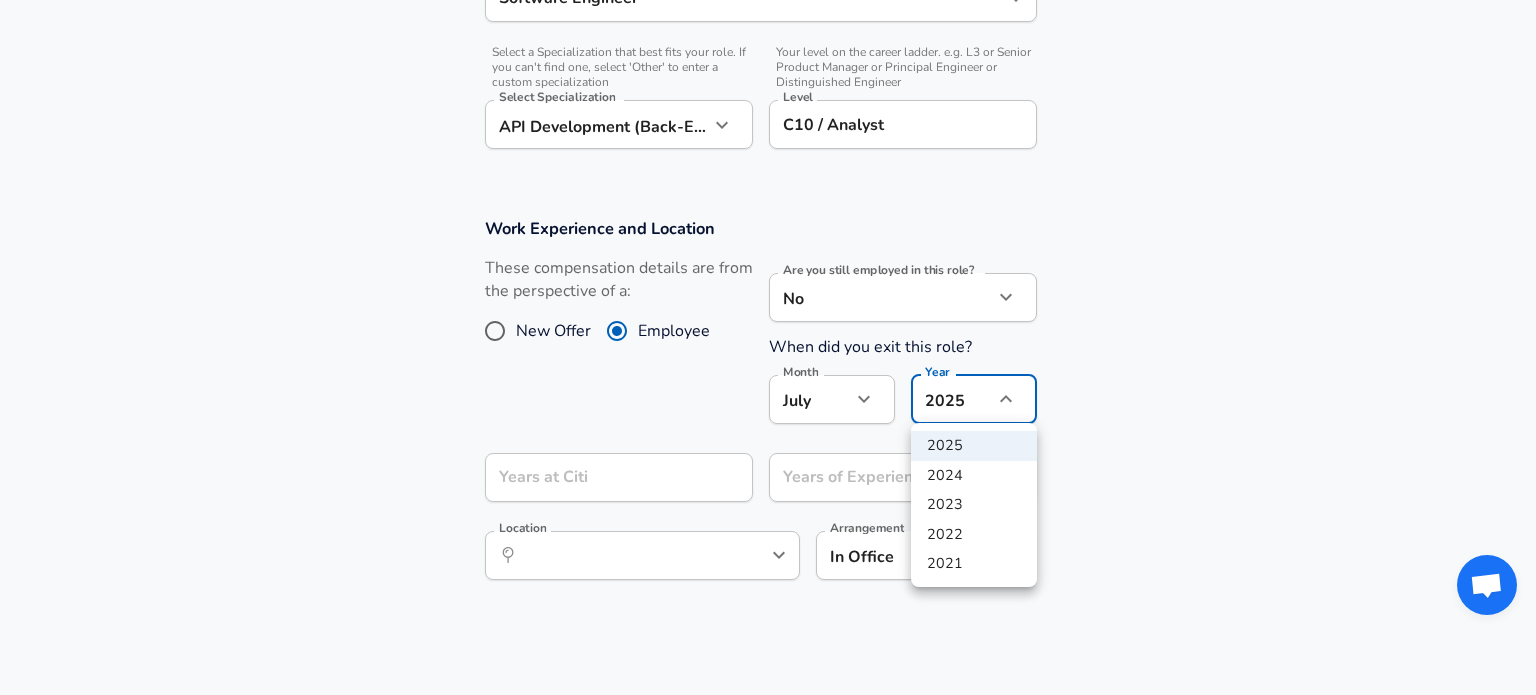 click on "2024" at bounding box center [974, 476] 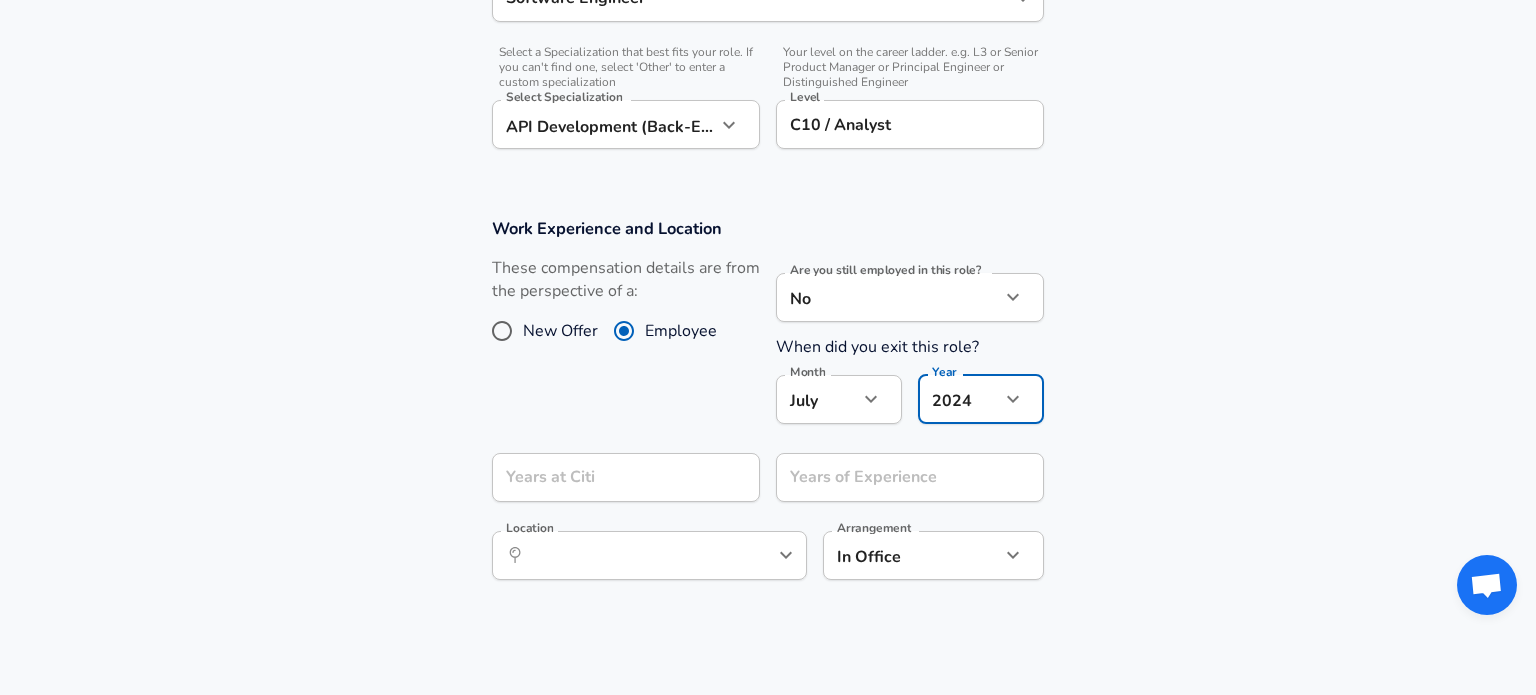 type on "2024" 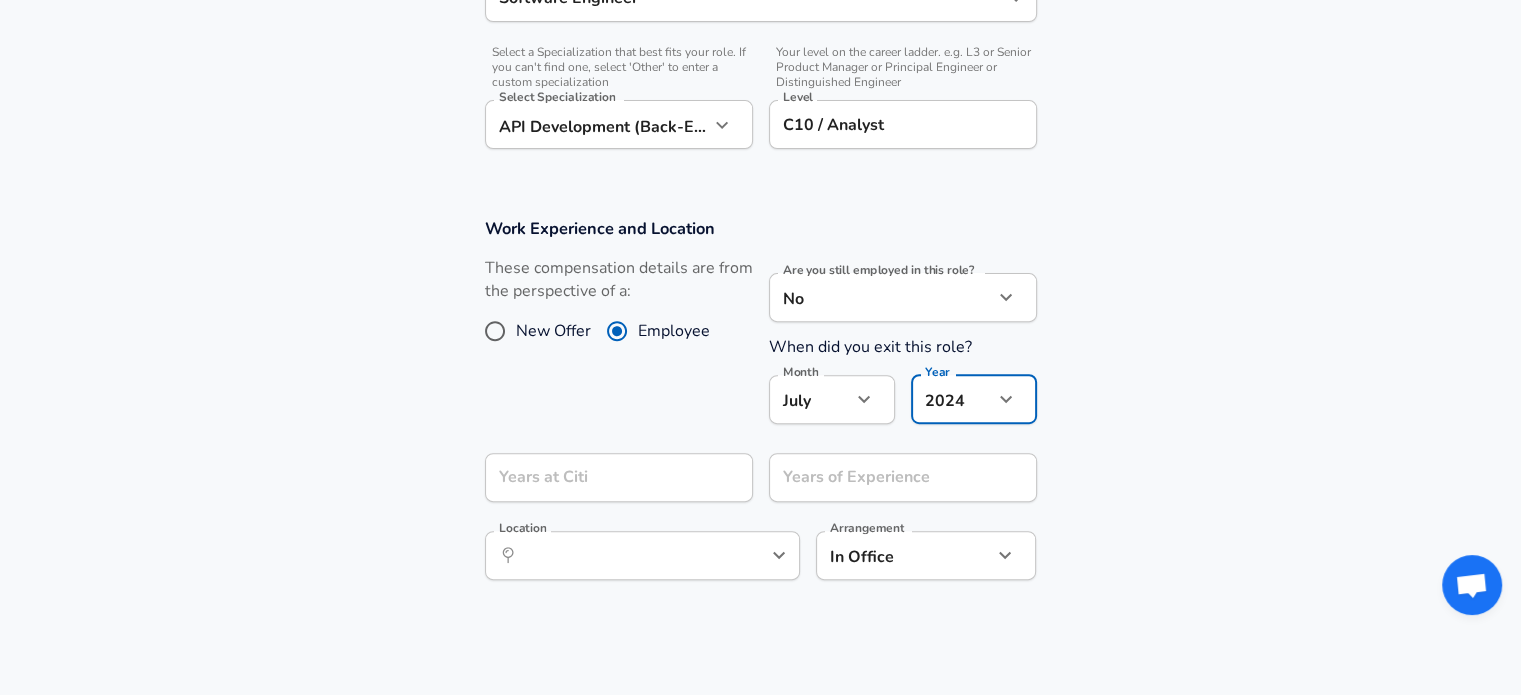 click on "Restart Add Your Salary Upload your offer letter   to verify your submission Enhance Privacy and Anonymity No Automatically hides specific fields until there are enough submissions to safely display the full details.   More Details Based on your submission and the data points that we have already collected, we will automatically hide and anonymize specific fields if there aren't enough data points to remain sufficiently anonymous. Company & Title Information   Enter the company you received your offer from Company Citi Company   Select the title that closest resembles your official title. This should be similar to the title that was present on your offer letter. Title Software Engineer Title Job Family Software Engineer Job Family   Select a Specialization that best fits your role. If you can't find one, select 'Other' to enter a custom specialization Select Specialization API Development (Back-End) API Development (Back-End) Select Specialization   Level C10 / Analyst Level Work Experience and Location No no" at bounding box center (760, -313) 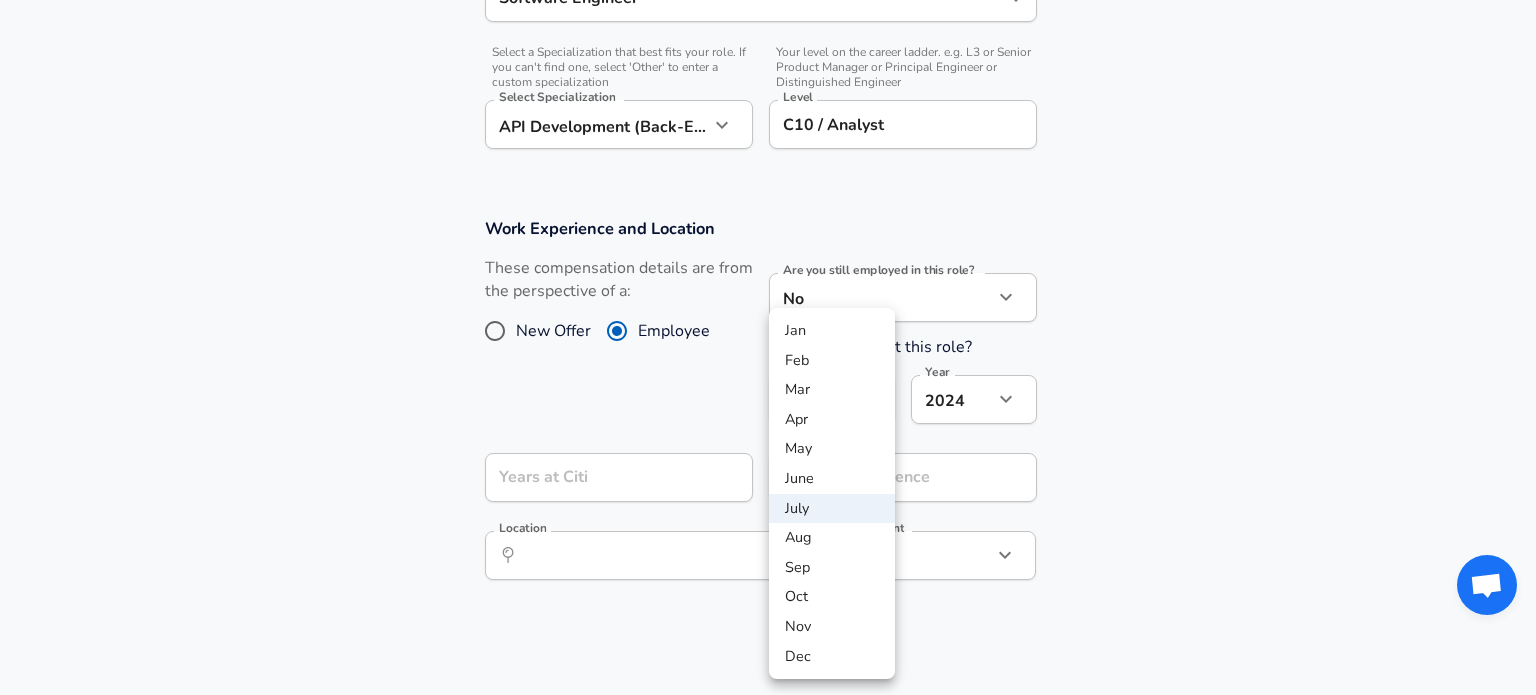 click on "Feb" at bounding box center [832, 361] 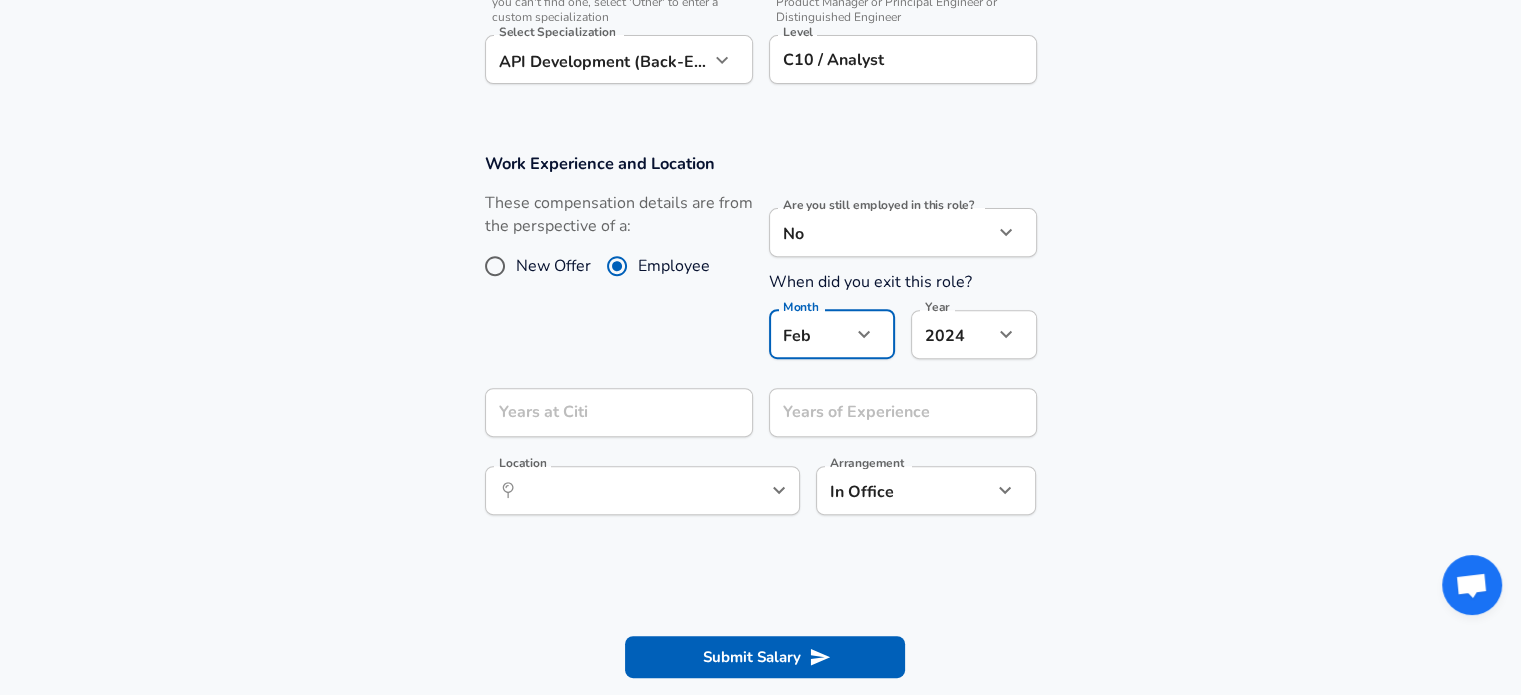 scroll, scrollTop: 760, scrollLeft: 0, axis: vertical 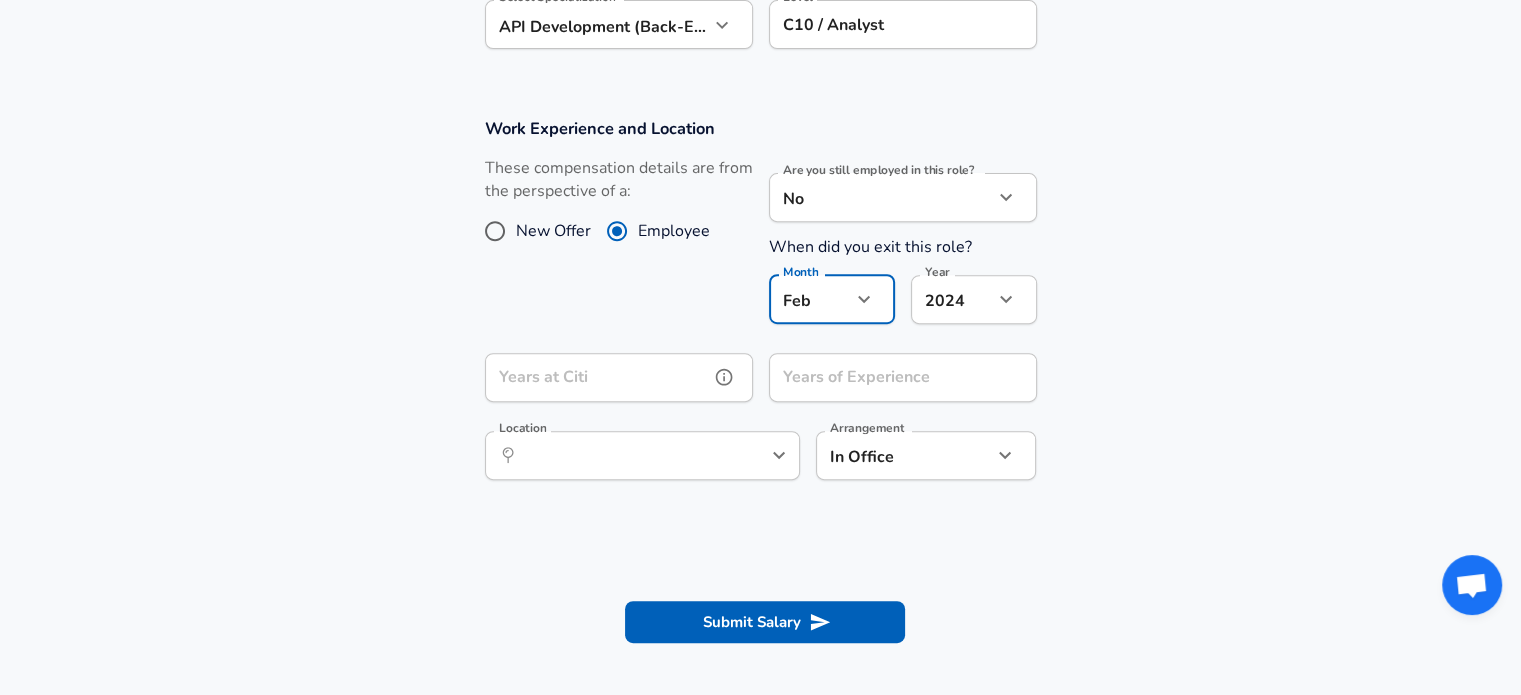 click on "Years at Citi Years at [GEOGRAPHIC_DATA]" at bounding box center (619, 380) 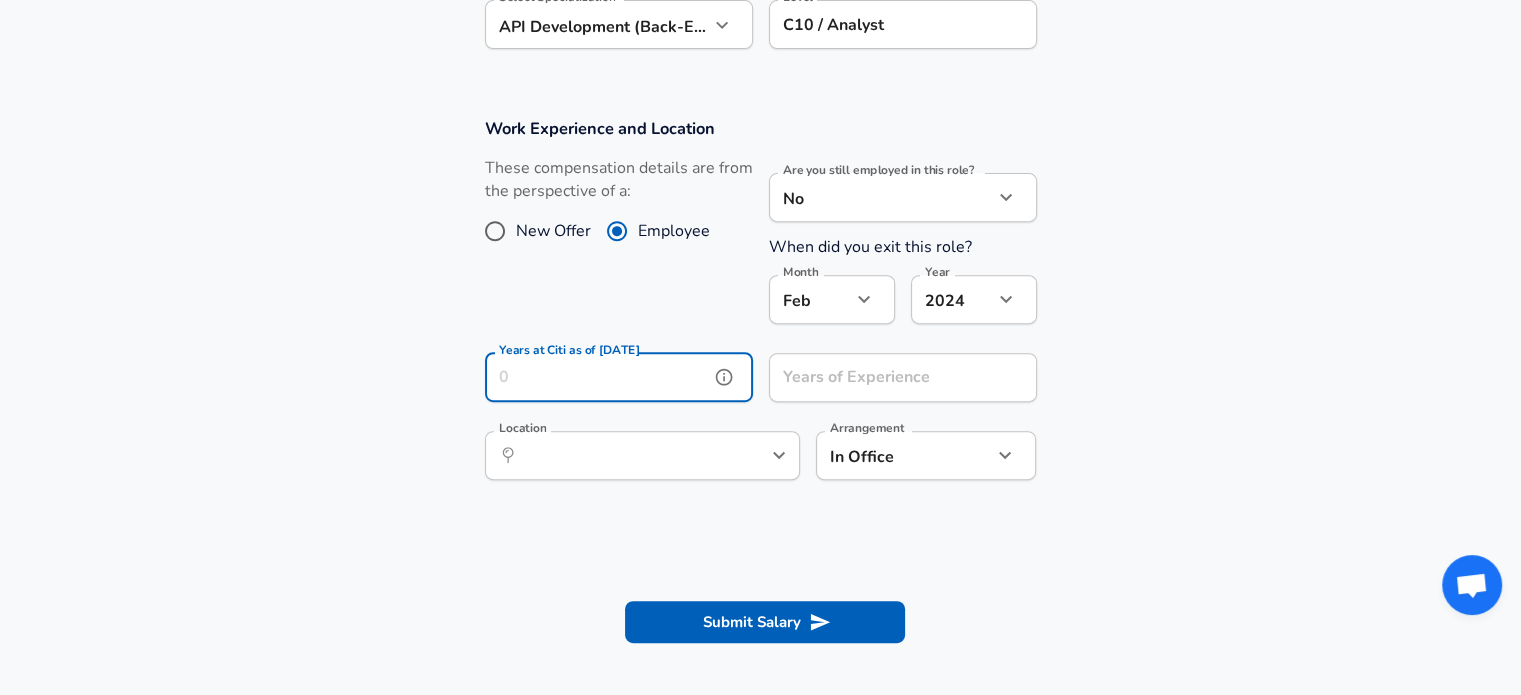 type on "2" 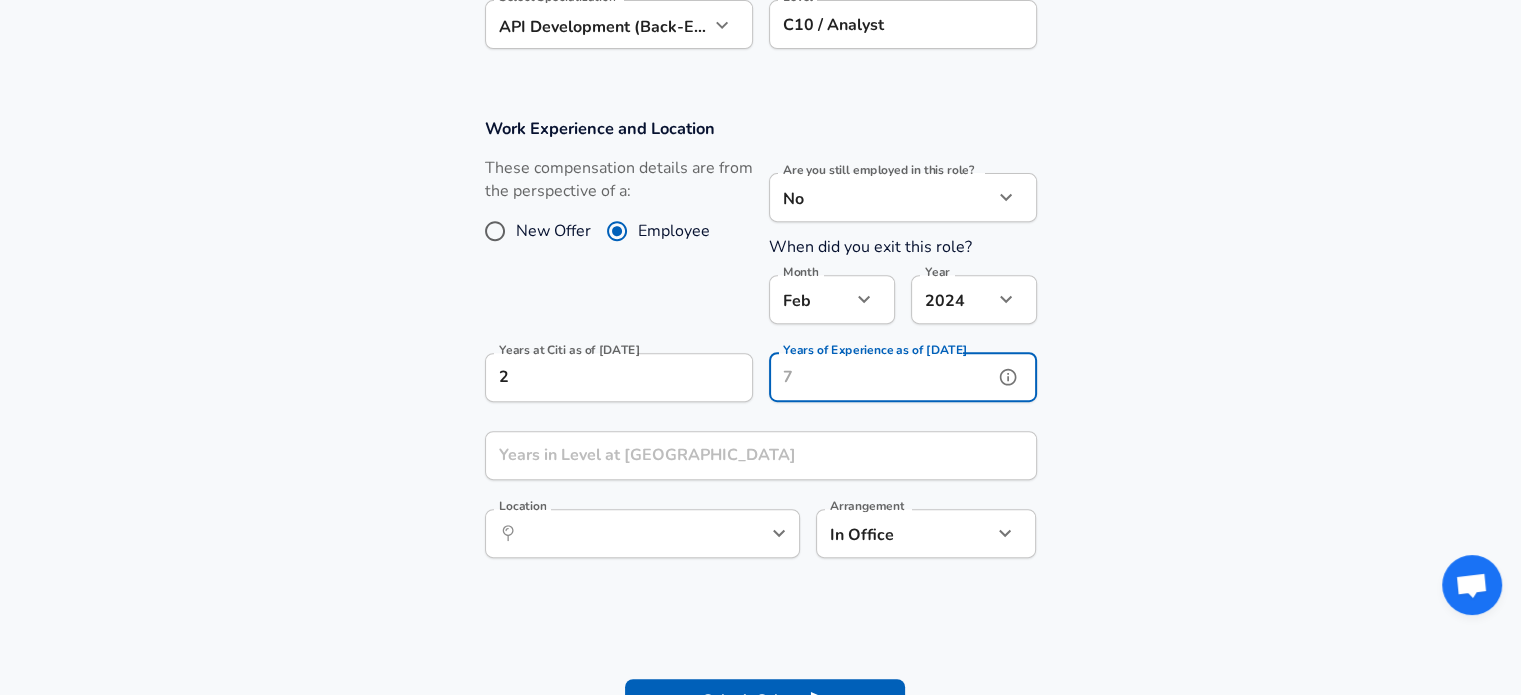 click on "Years of Experience as of [DATE] Years of Experience as of [DATE]" at bounding box center (903, 380) 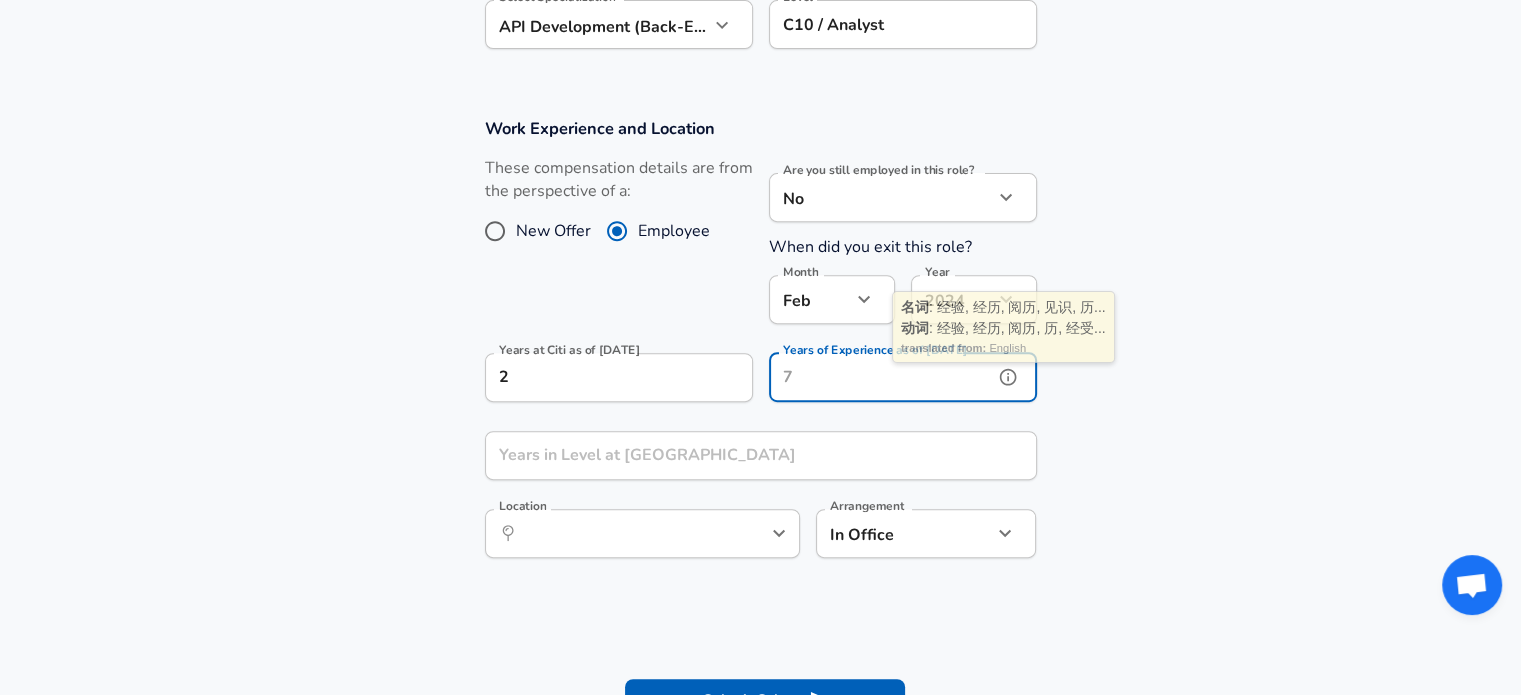 type on "2" 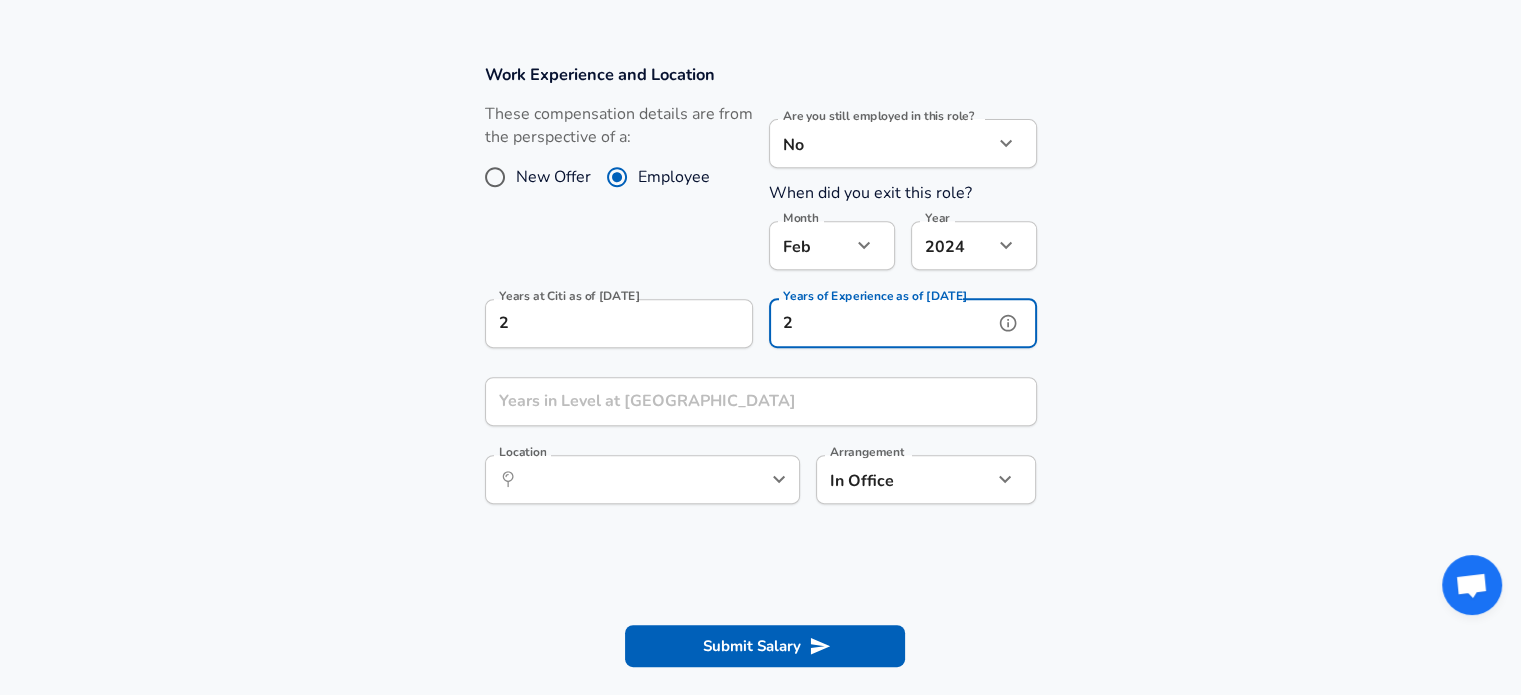 scroll, scrollTop: 860, scrollLeft: 0, axis: vertical 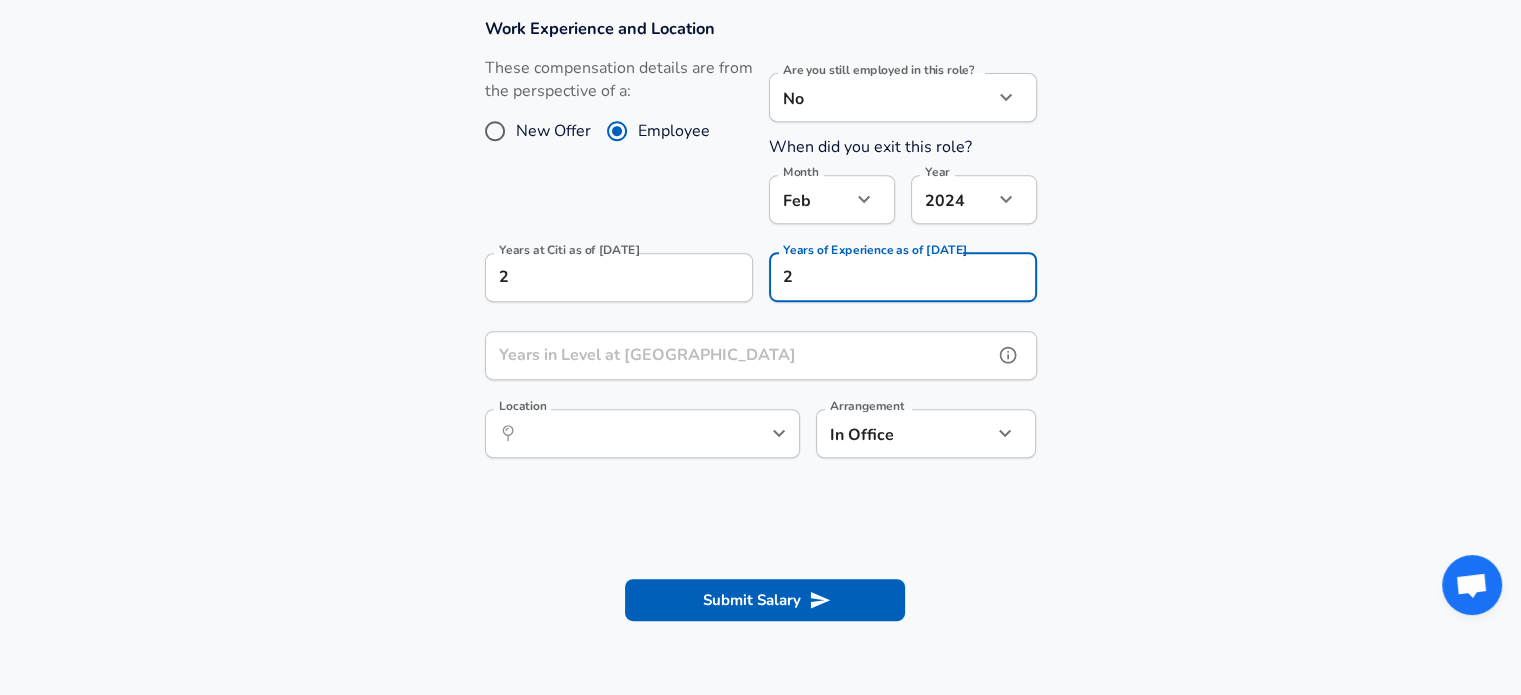 click on "Years in Level at [GEOGRAPHIC_DATA]" at bounding box center [739, 355] 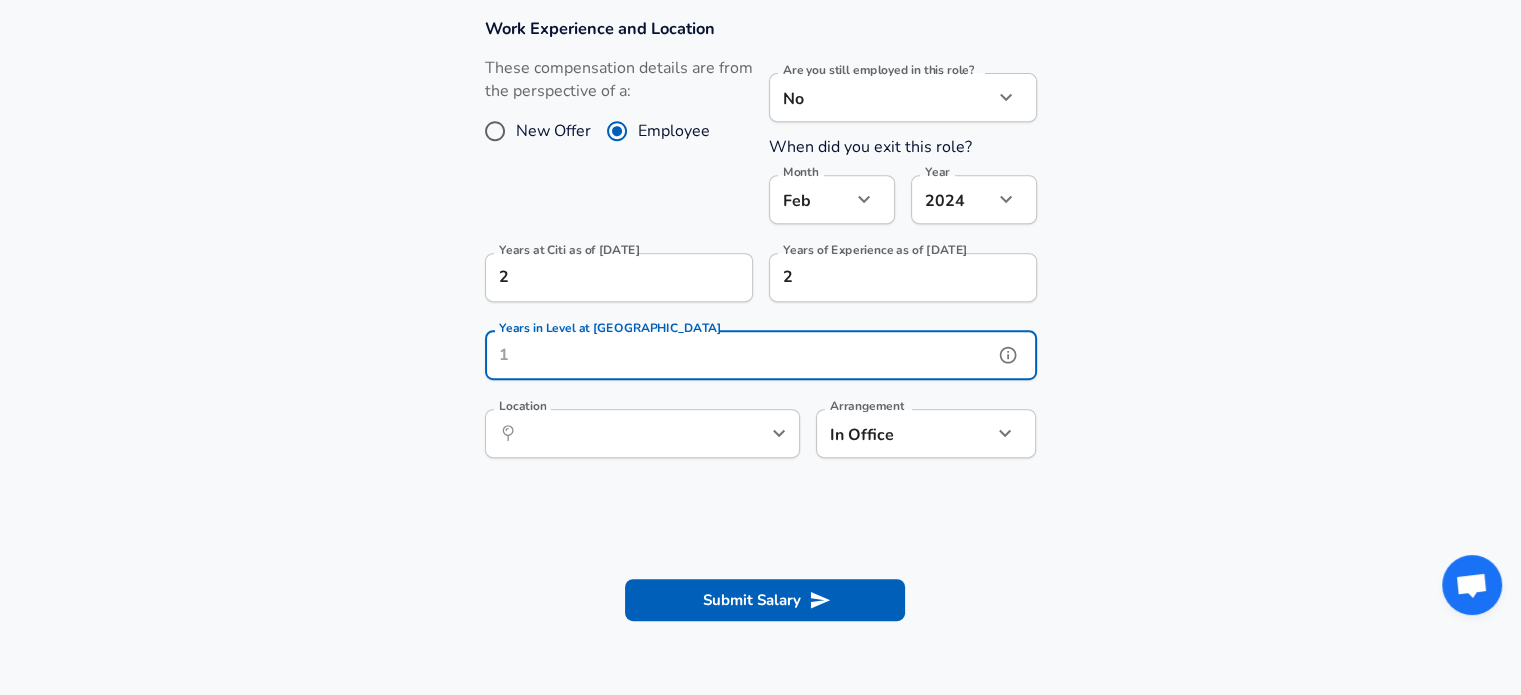type on "2" 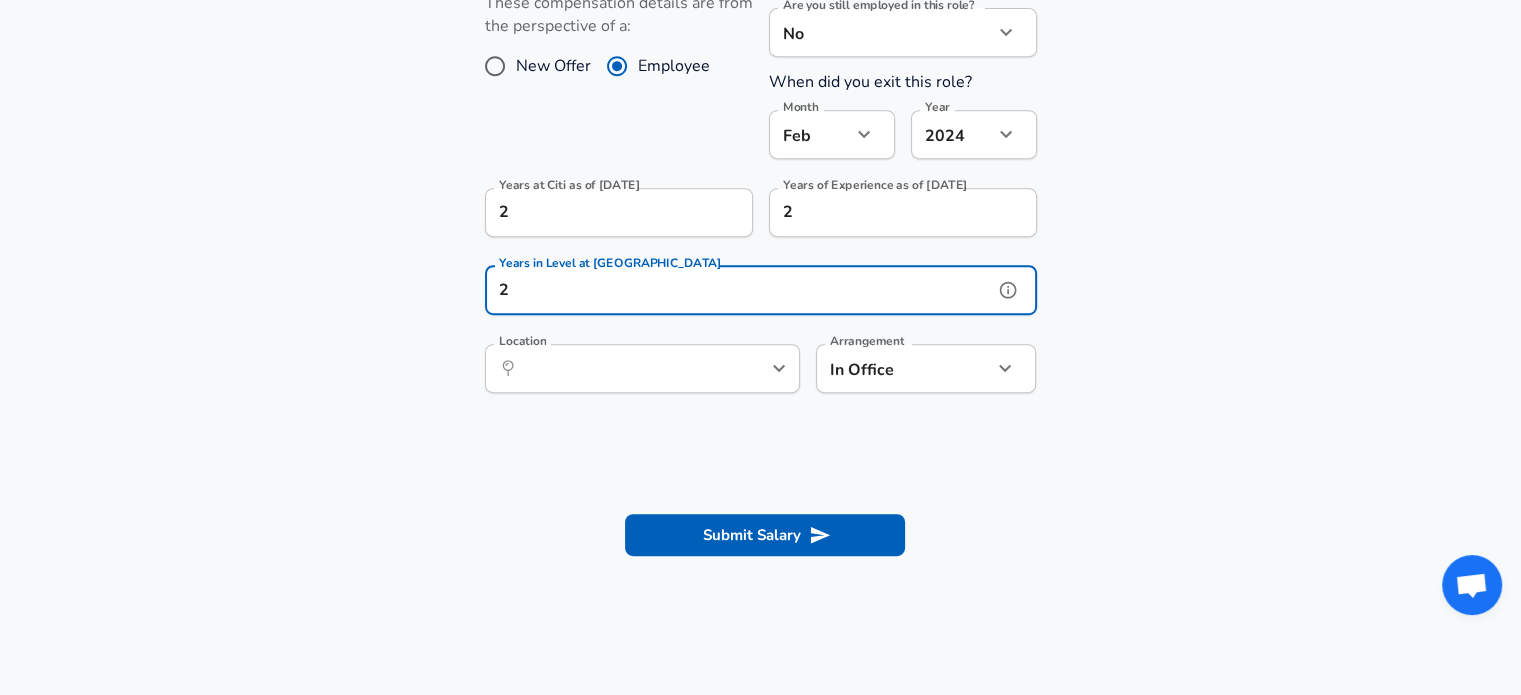 scroll, scrollTop: 960, scrollLeft: 0, axis: vertical 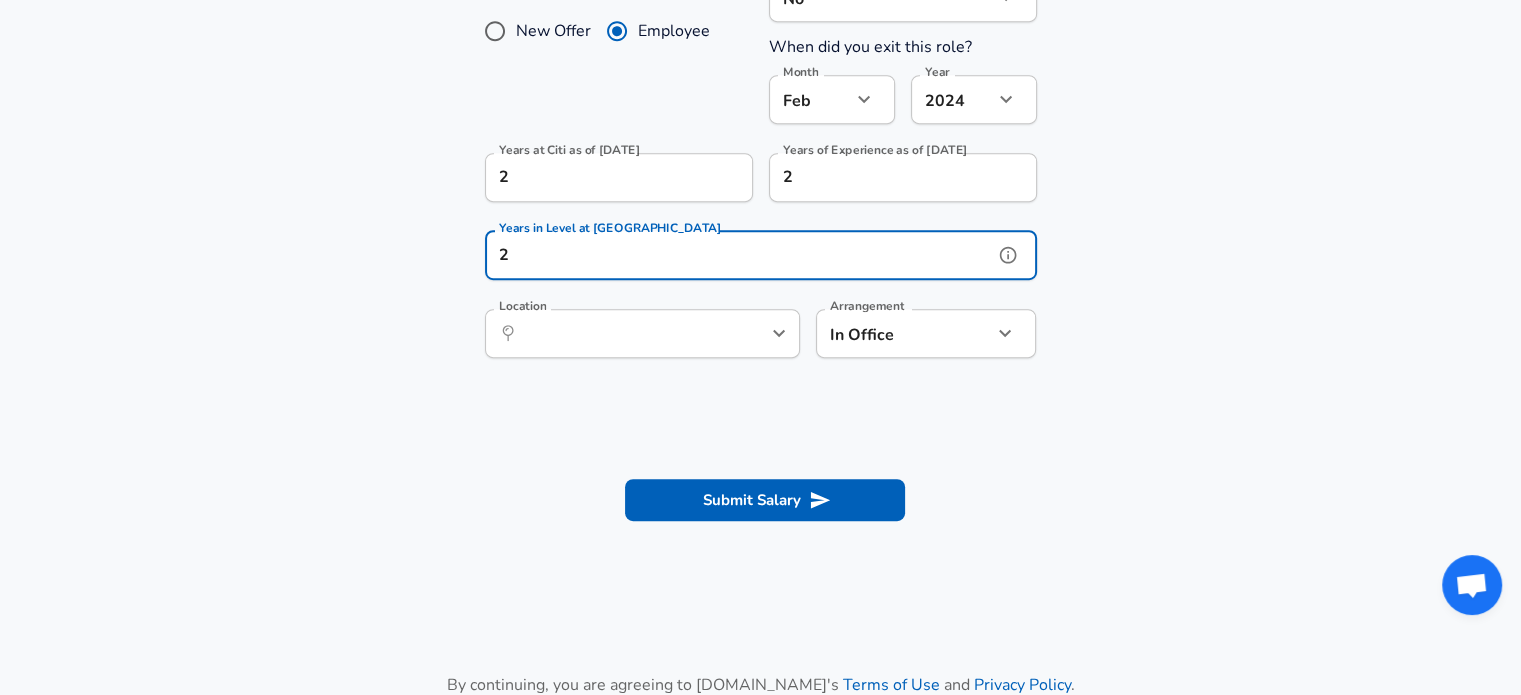 click on "​ Location" at bounding box center (642, 333) 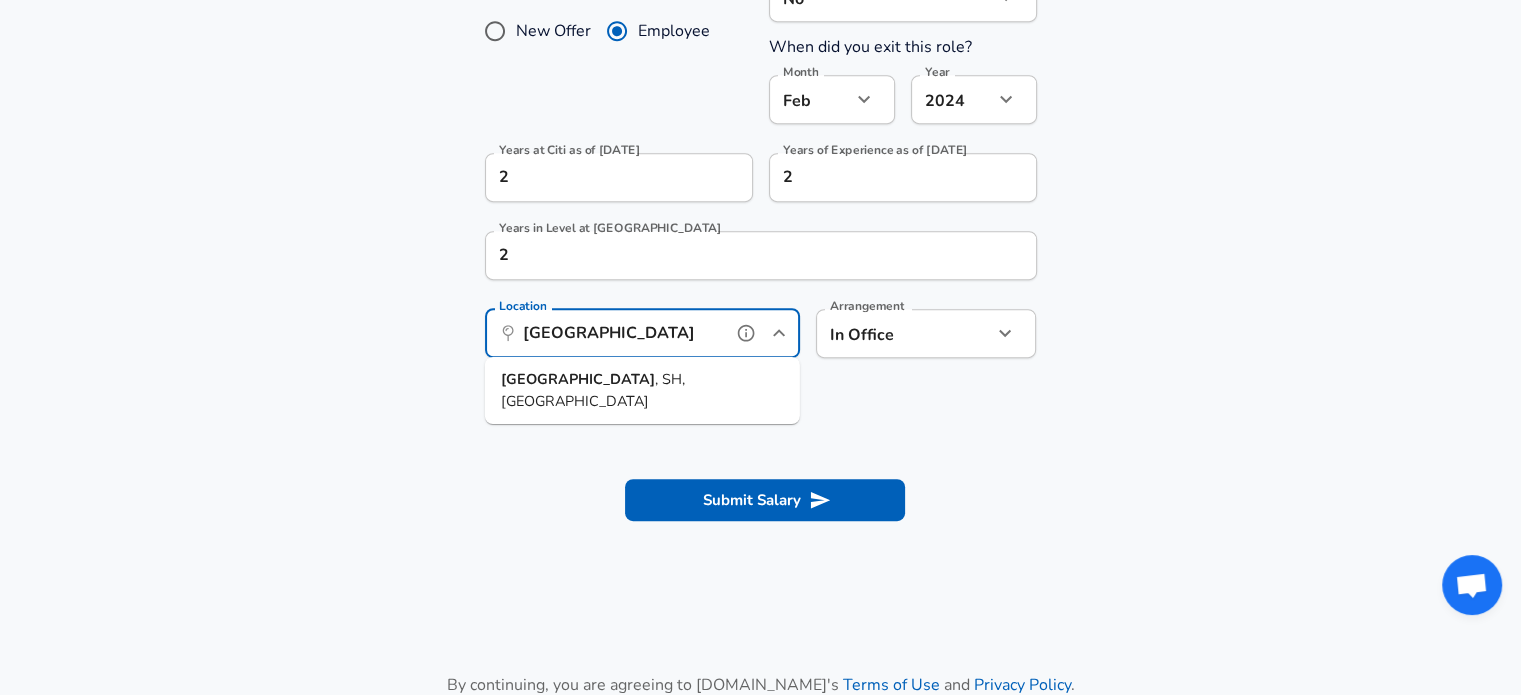 click on "[GEOGRAPHIC_DATA] , SH, [GEOGRAPHIC_DATA]" at bounding box center (642, 390) 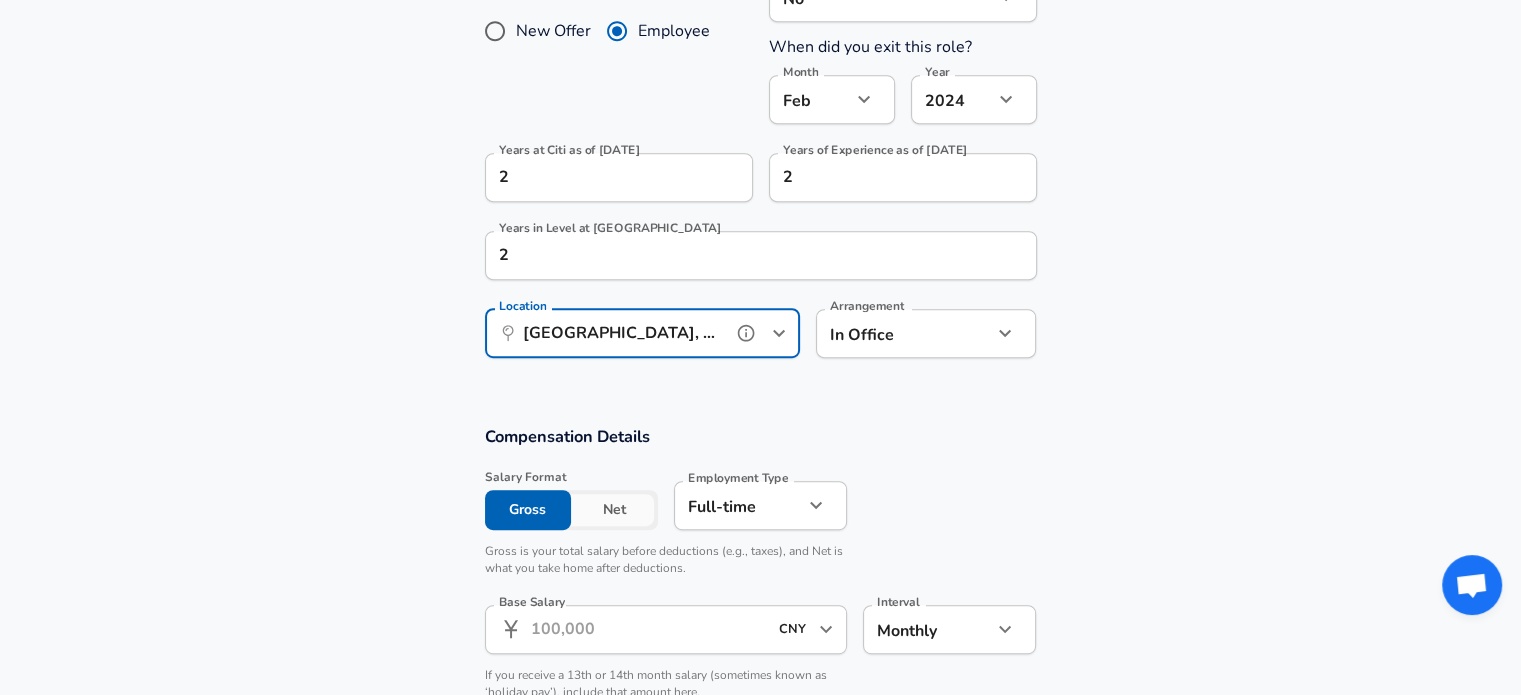 type on "[GEOGRAPHIC_DATA], SH, [GEOGRAPHIC_DATA]" 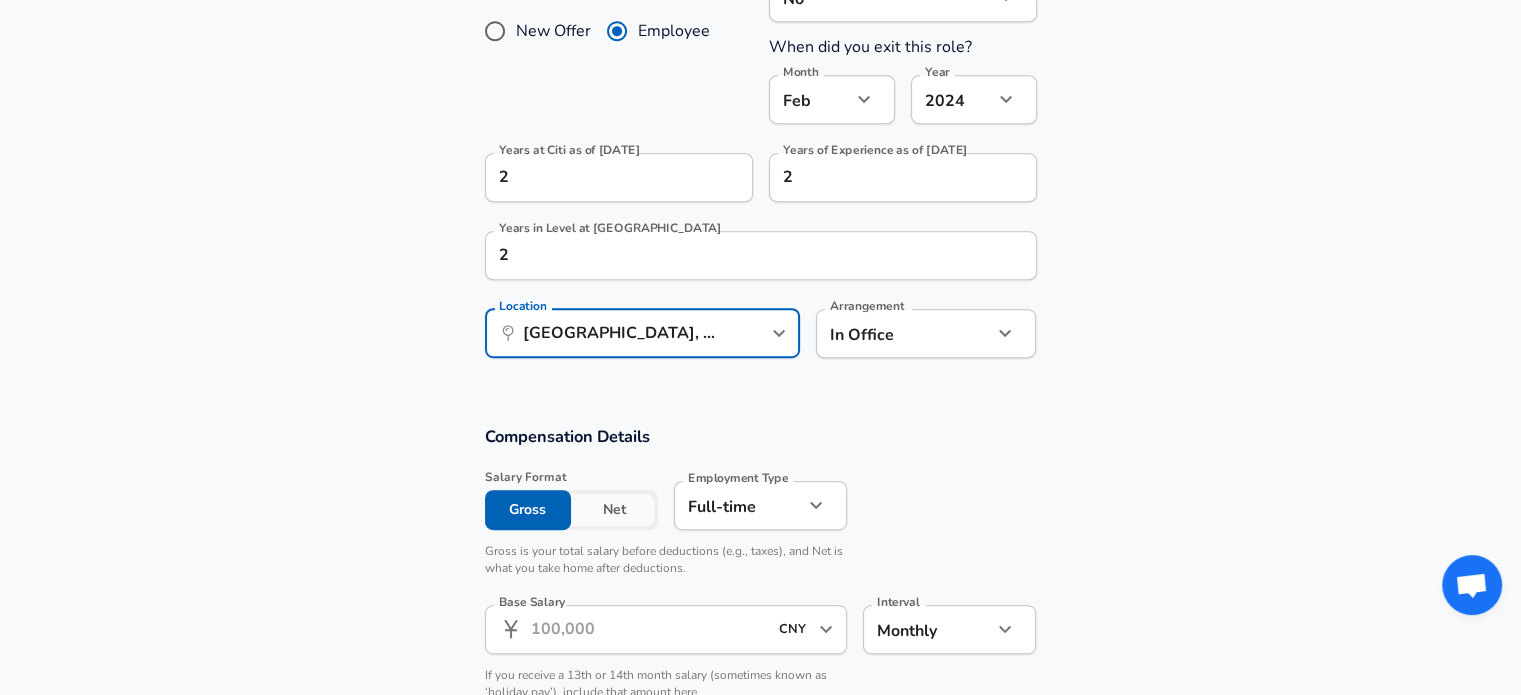click on "Restart Add Your Salary Upload your offer letter   to verify your submission Enhance Privacy and Anonymity No Automatically hides specific fields until there are enough submissions to safely display the full details.   More Details Based on your submission and the data points that we have already collected, we will automatically hide and anonymize specific fields if there aren't enough data points to remain sufficiently anonymous. Company & Title Information   Enter the company you received your offer from Company Citi Company   Select the title that closest resembles your official title. This should be similar to the title that was present on your offer letter. Title Software Engineer Title Job Family Software Engineer Job Family   Select a Specialization that best fits your role. If you can't find one, select 'Other' to enter a custom specialization Select Specialization API Development (Back-End) API Development (Back-End) Select Specialization   Level C10 / Analyst Level Work Experience and Location No no" at bounding box center (760, -613) 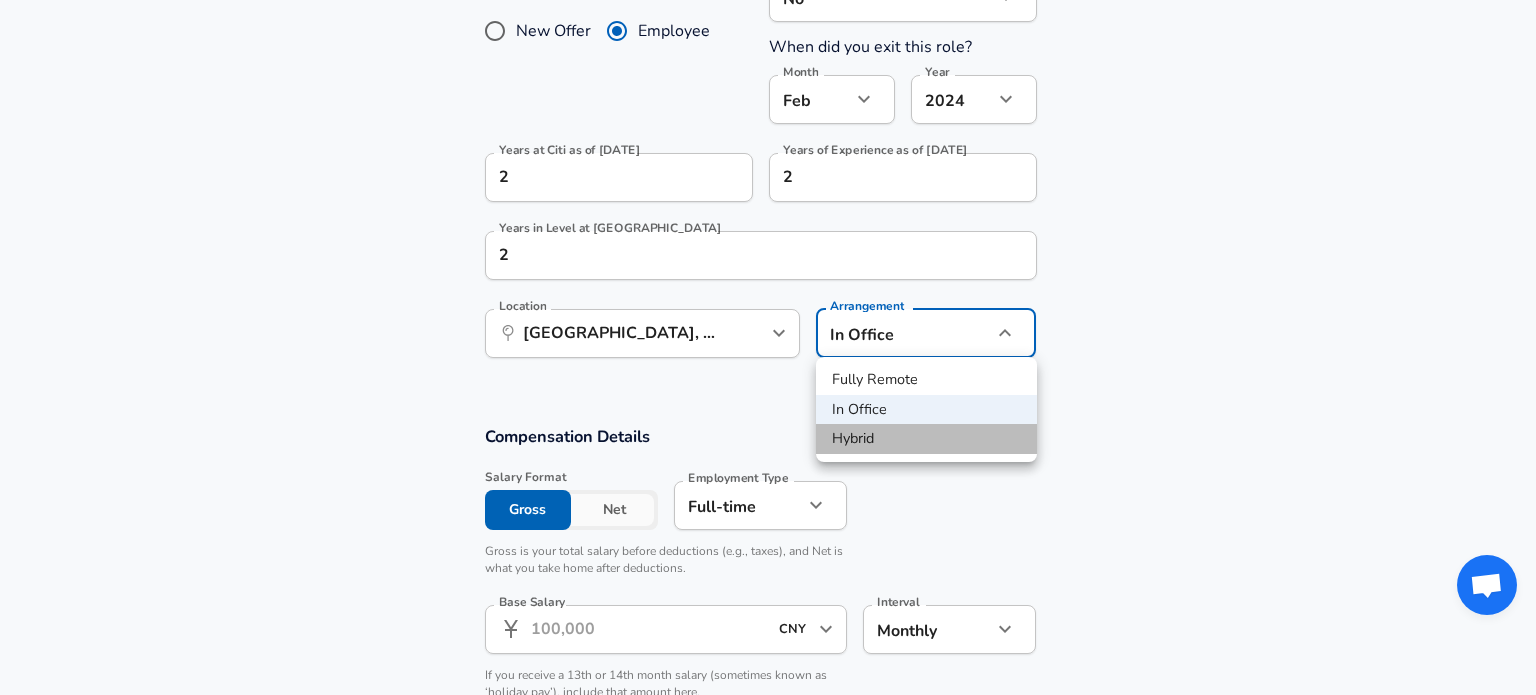 click on "Hybrid" at bounding box center (926, 439) 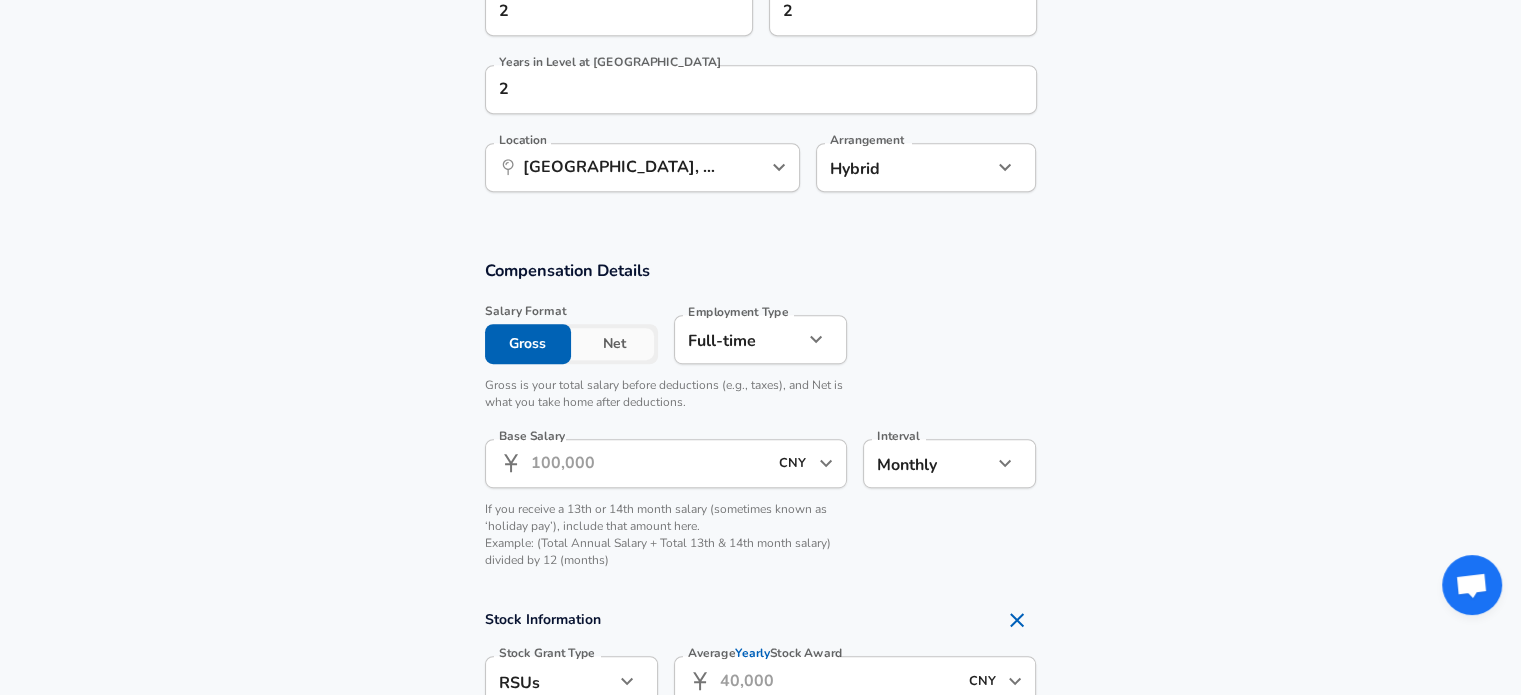 scroll, scrollTop: 1160, scrollLeft: 0, axis: vertical 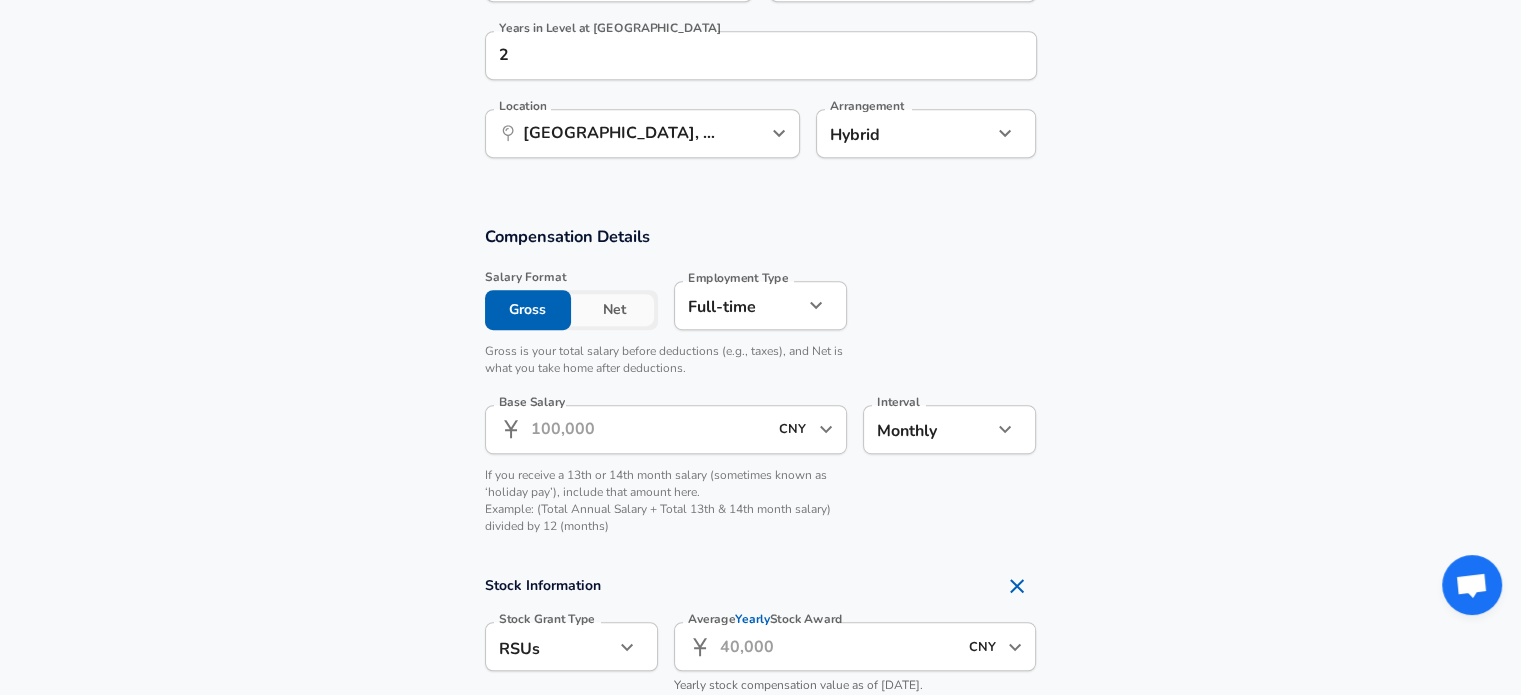 click on "Base Salary" at bounding box center (649, 429) 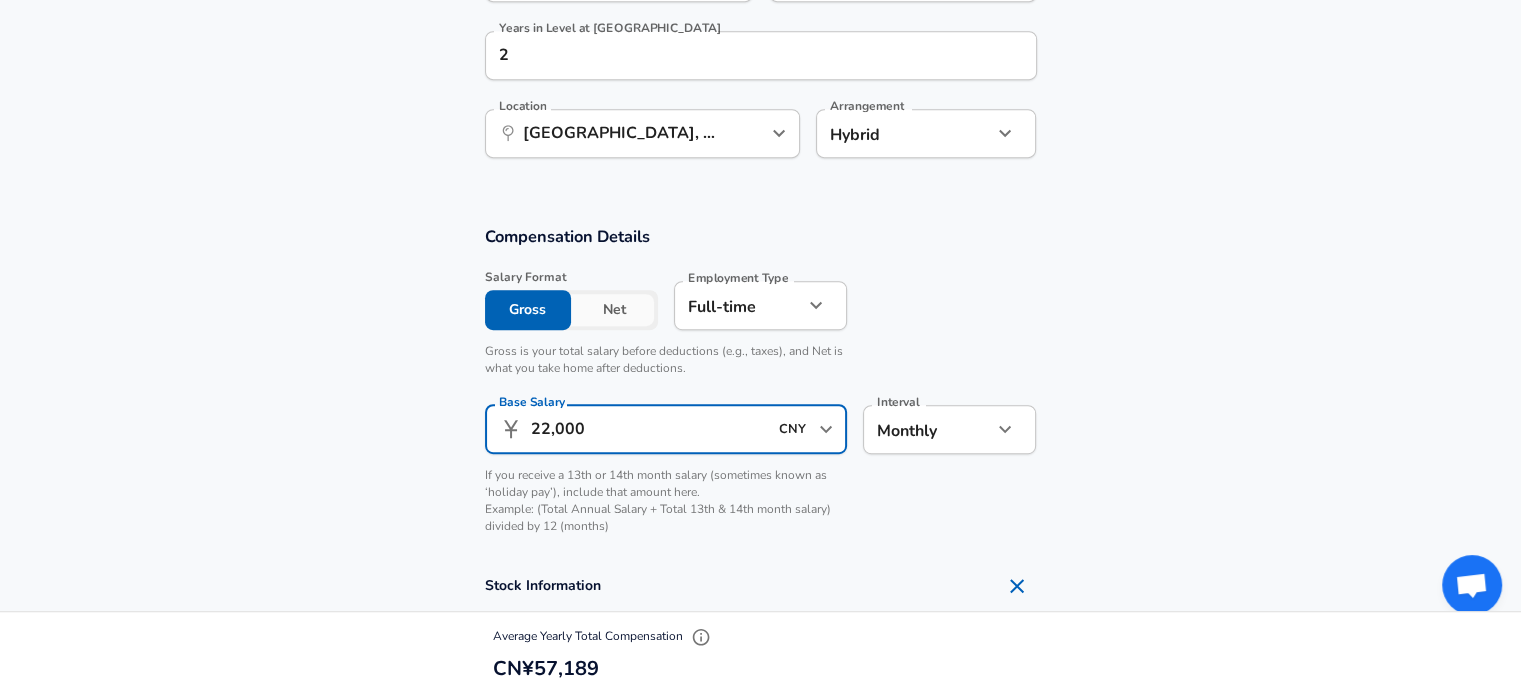 type on "22,000" 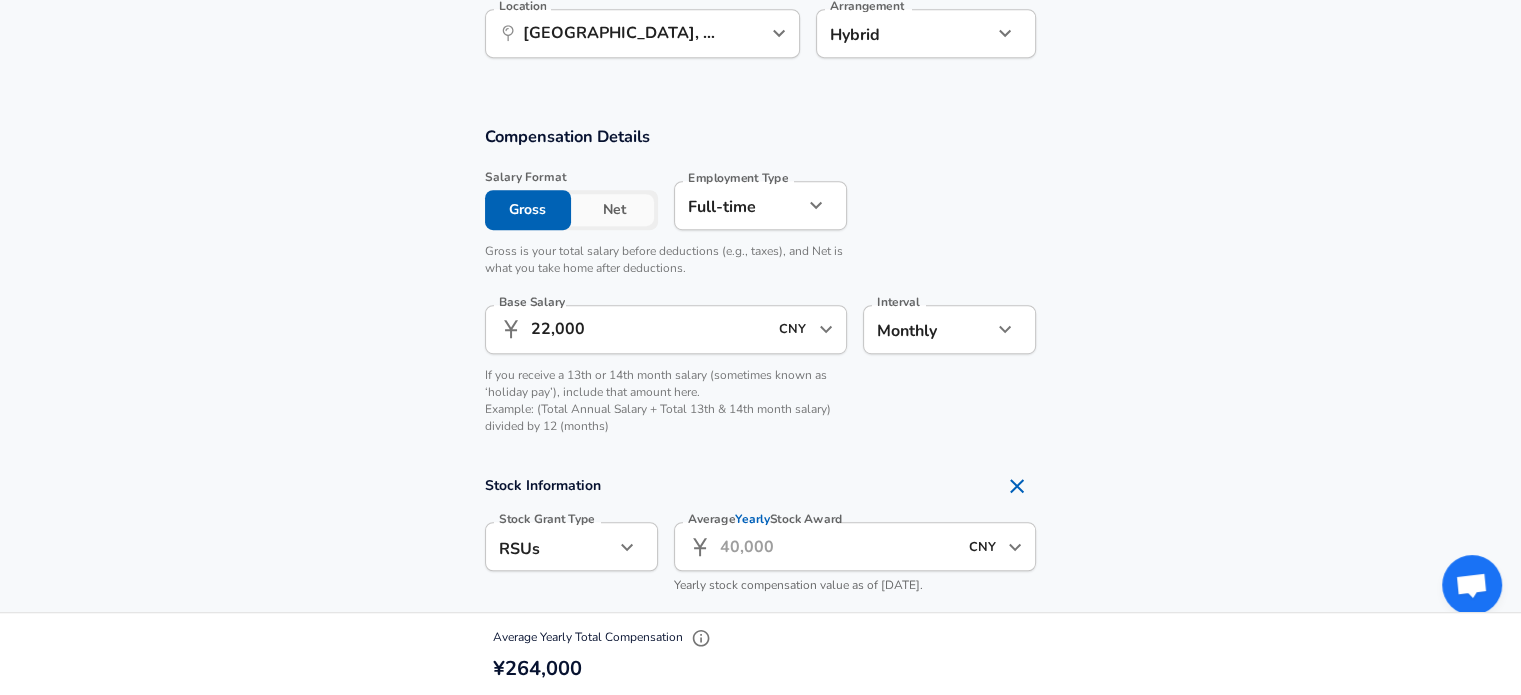 scroll, scrollTop: 1360, scrollLeft: 0, axis: vertical 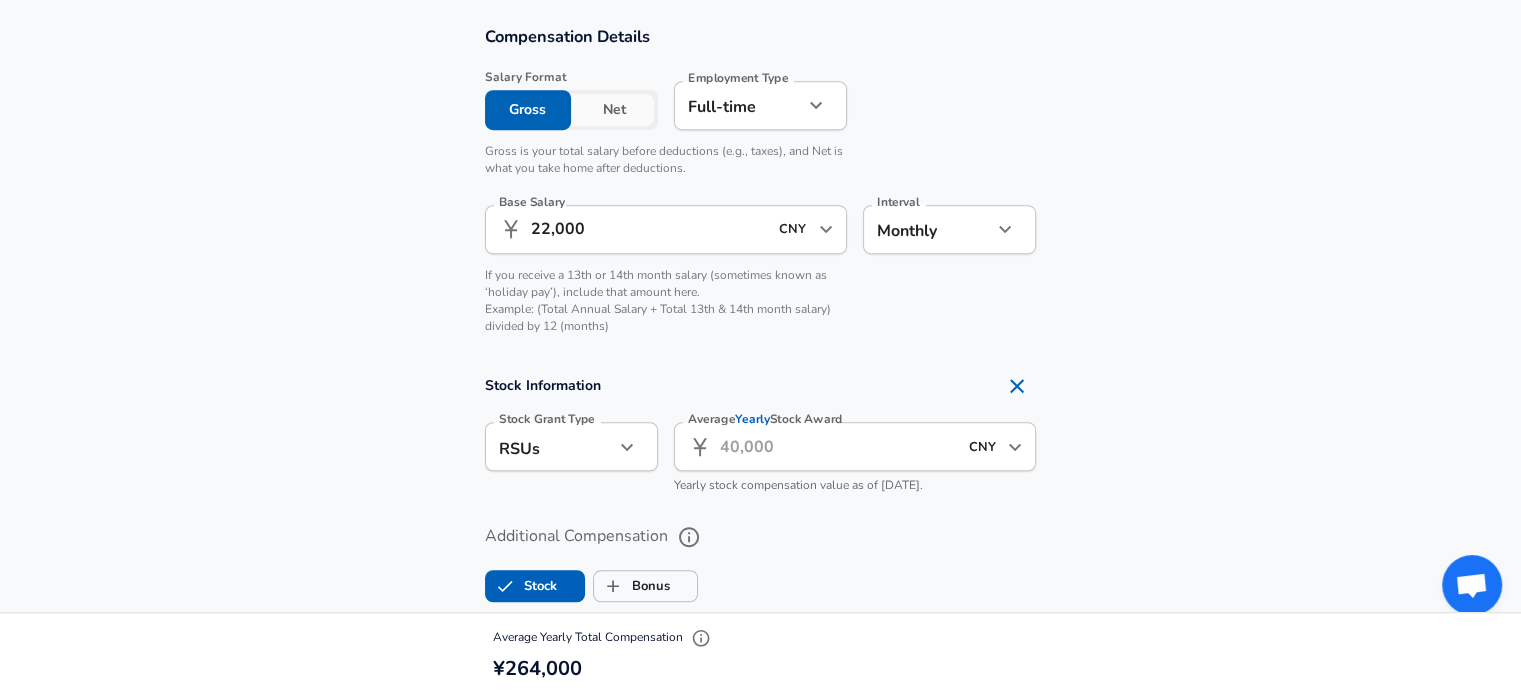 click on "22,000" at bounding box center (649, 229) 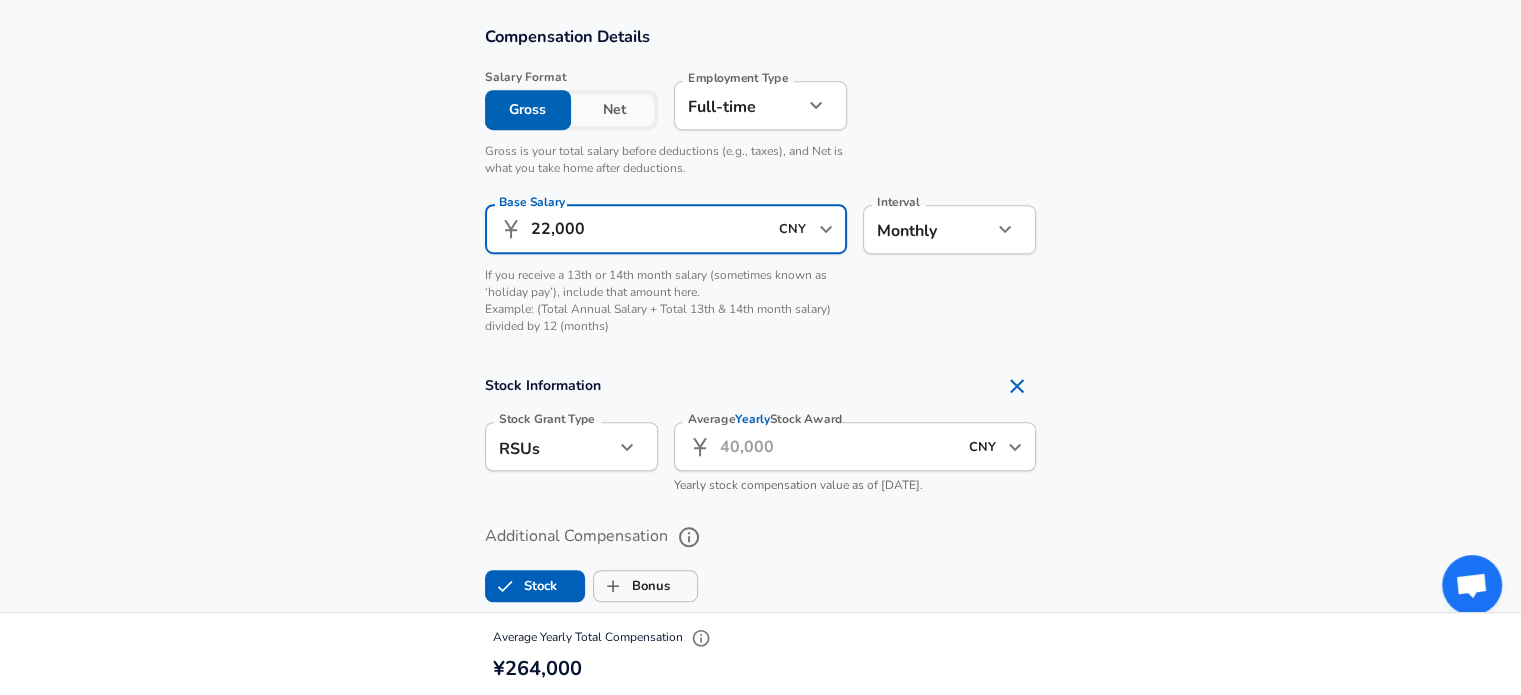 click on "Salary Format Gross   Net Employment Type [DEMOGRAPHIC_DATA] full_time Employment Type Gross is your total salary before deductions (e.g., taxes), and Net is what you take home after deductions. Base Salary ​ 22,000 CNY ​ Base Salary Interval Monthly monthly Interval If you receive a 13th or 14th month salary (sometimes known as ‘holiday pay’), include that amount here.  Example: (Total Annual Salary + Total 13th & 14th month salary) divided by 12 (months)" at bounding box center (753, 206) 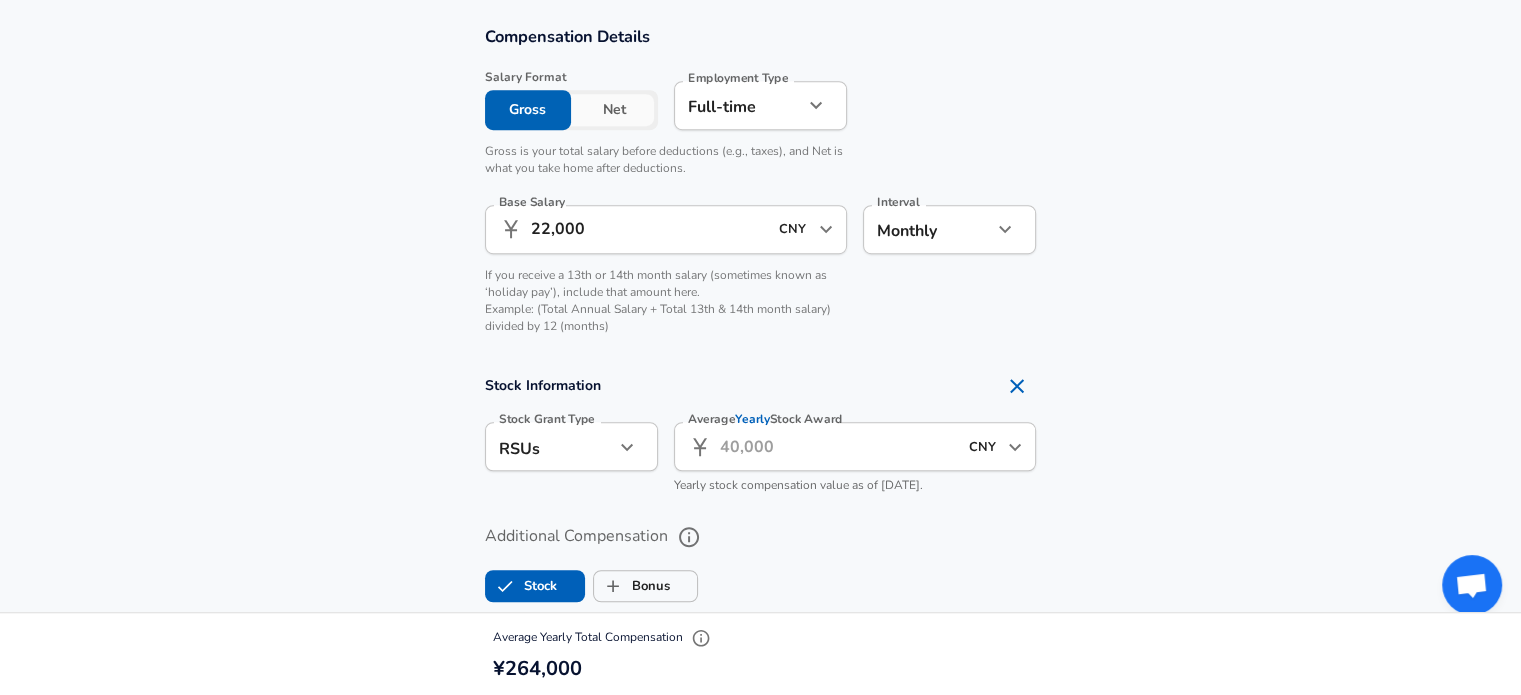 scroll, scrollTop: 1460, scrollLeft: 0, axis: vertical 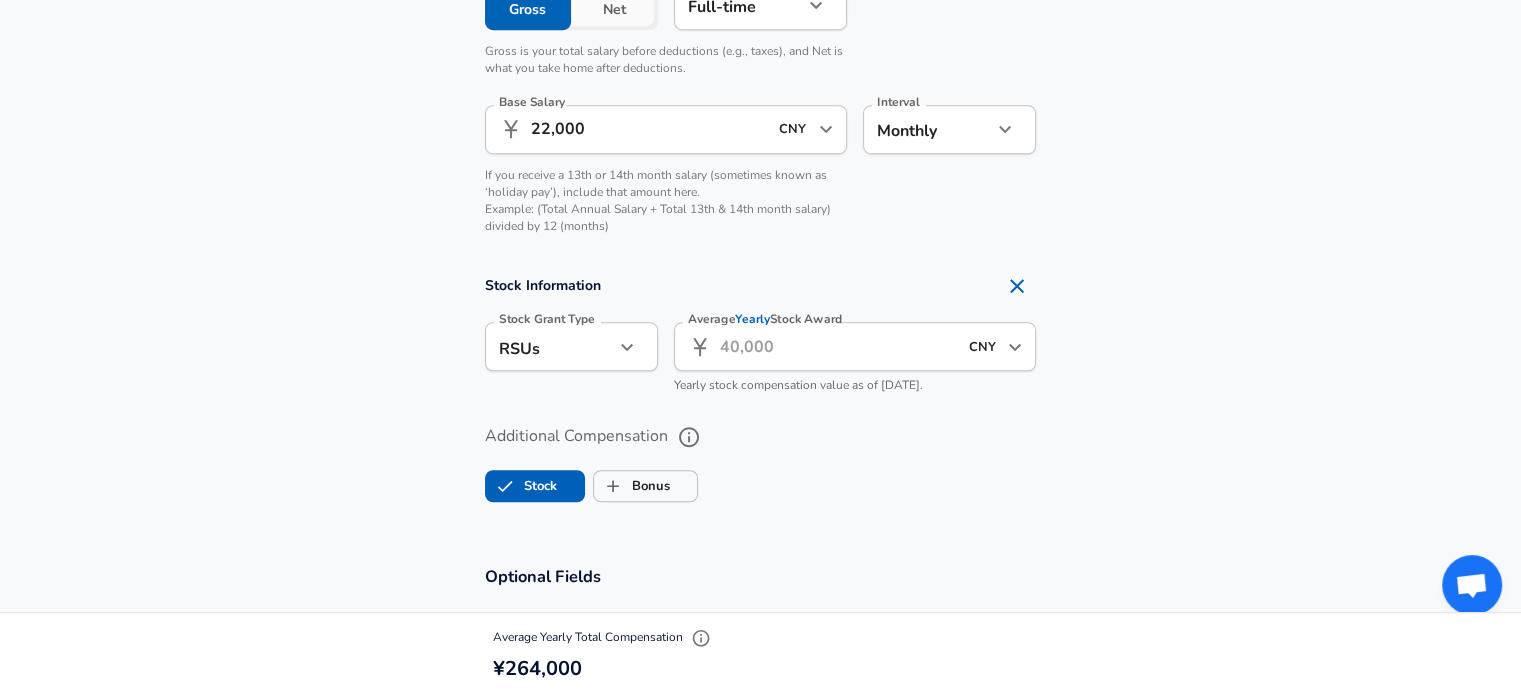 click on "Restart Add Your Salary Upload your offer letter   to verify your submission Enhance Privacy and Anonymity No Automatically hides specific fields until there are enough submissions to safely display the full details.   More Details Based on your submission and the data points that we have already collected, we will automatically hide and anonymize specific fields if there aren't enough data points to remain sufficiently anonymous. Company & Title Information   Enter the company you received your offer from Company Citi Company   Select the title that closest resembles your official title. This should be similar to the title that was present on your offer letter. Title Software Engineer Title Job Family Software Engineer Job Family   Select a Specialization that best fits your role. If you can't find one, select 'Other' to enter a custom specialization Select Specialization API Development (Back-End) API Development (Back-End) Select Specialization   Level C10 / Analyst Level Work Experience and Location No no" at bounding box center (760, -1113) 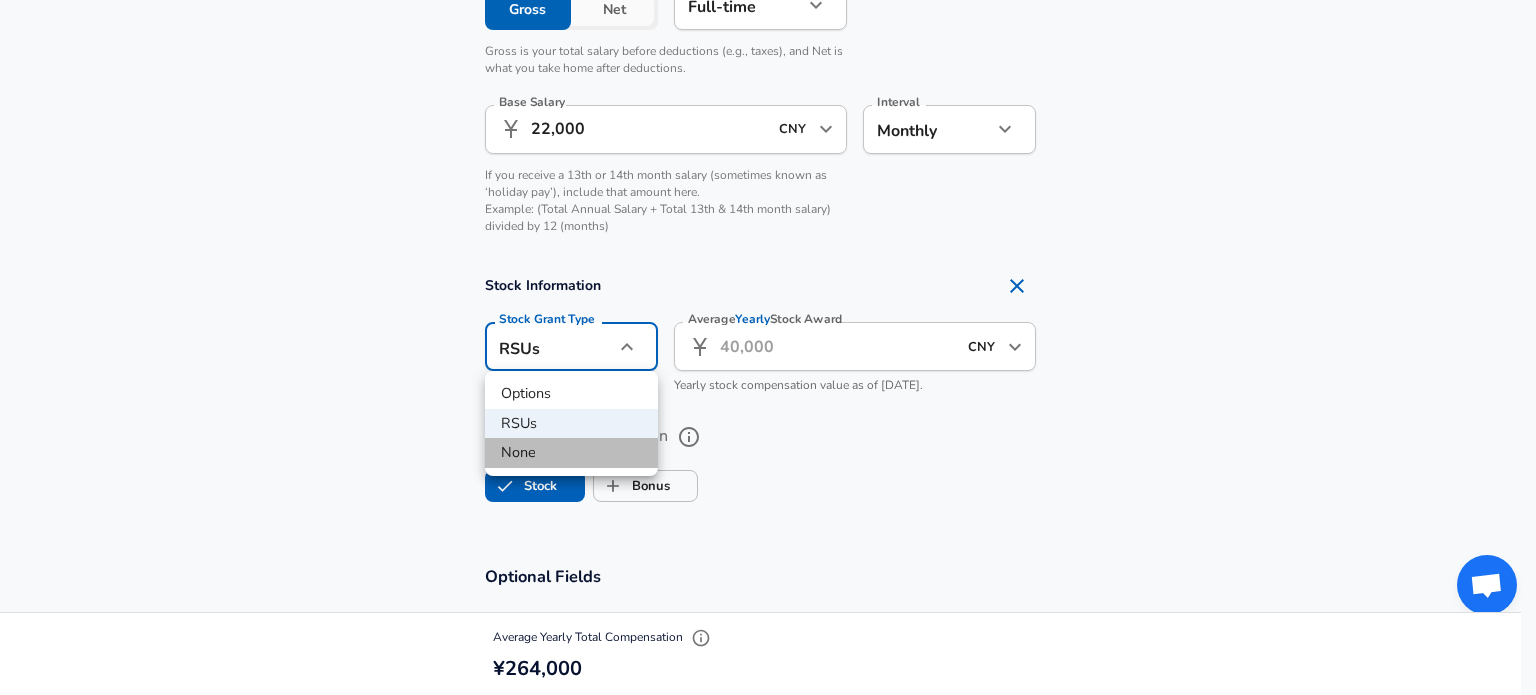 click on "None" at bounding box center (571, 453) 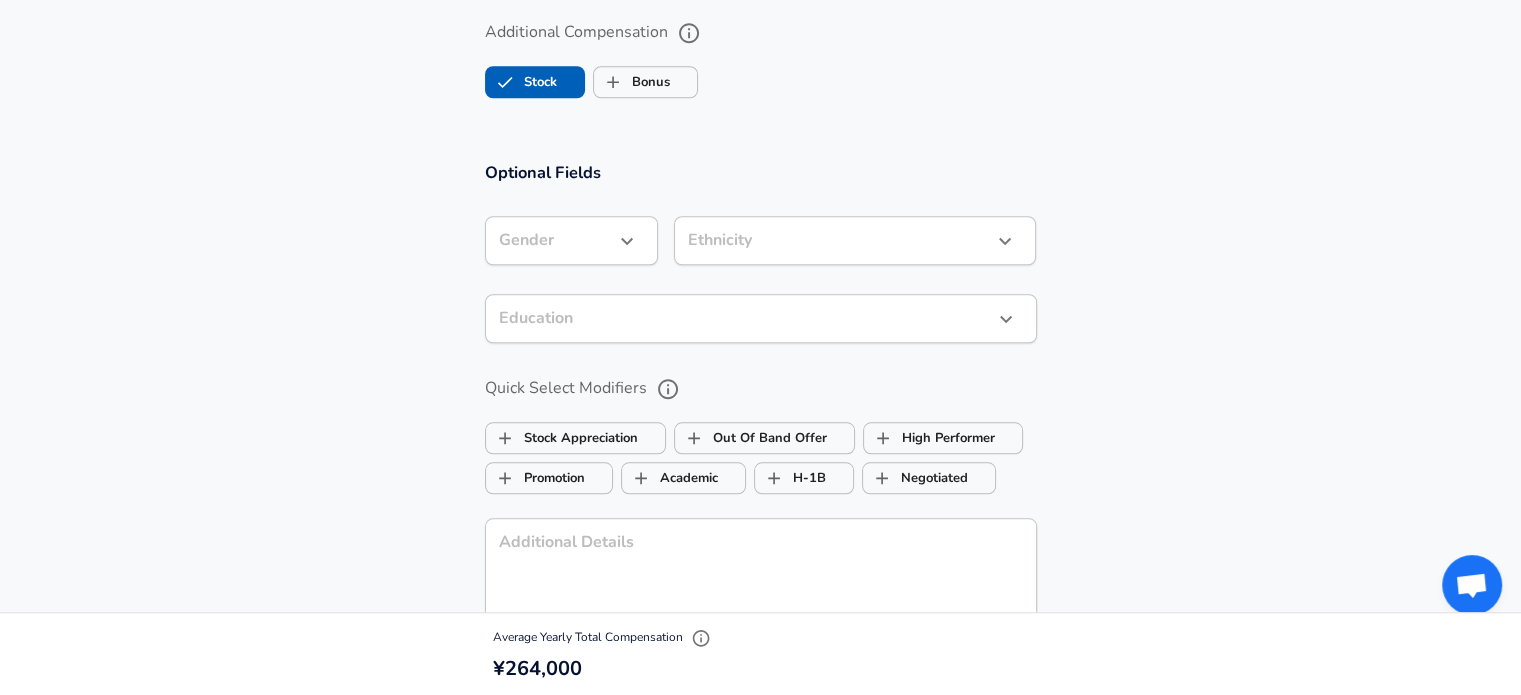 scroll, scrollTop: 1860, scrollLeft: 0, axis: vertical 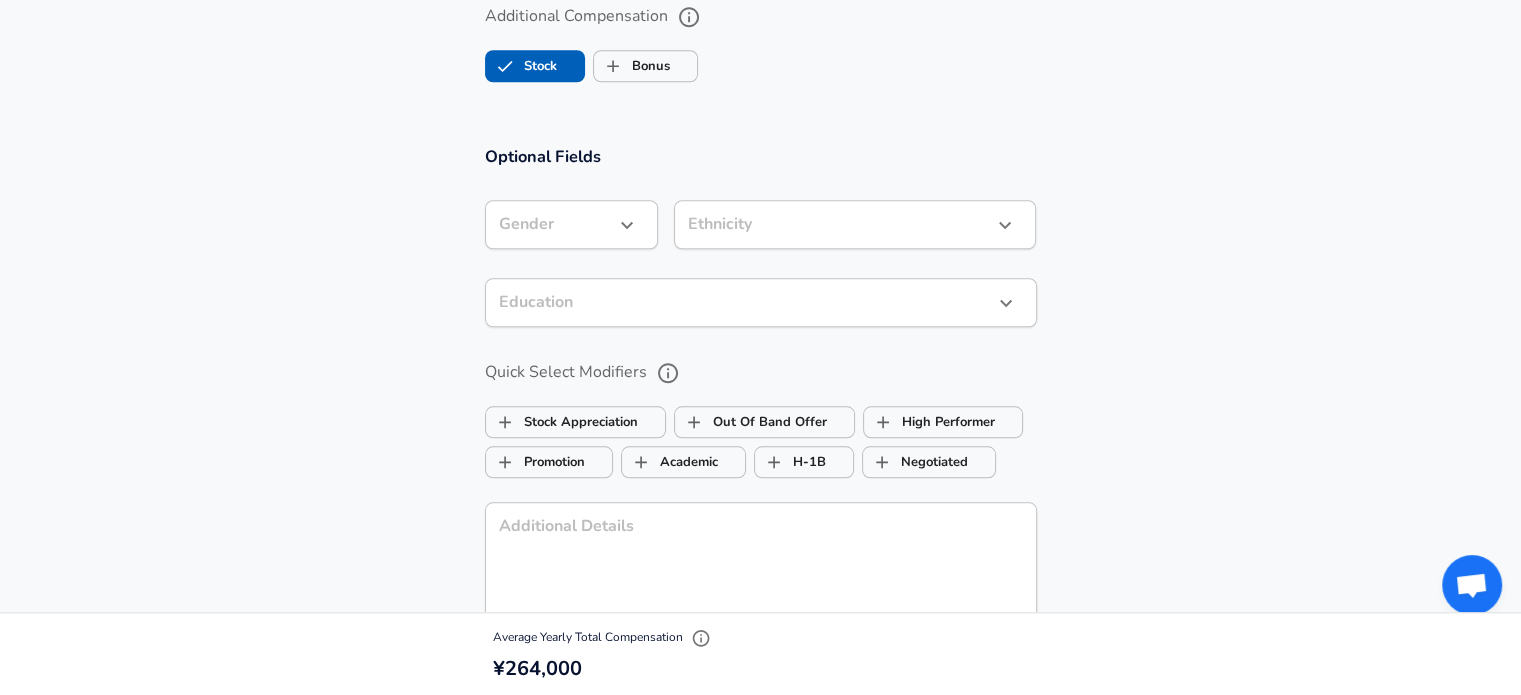 click on "Restart Add Your Salary Upload your offer letter   to verify your submission Enhance Privacy and Anonymity No Automatically hides specific fields until there are enough submissions to safely display the full details.   More Details Based on your submission and the data points that we have already collected, we will automatically hide and anonymize specific fields if there aren't enough data points to remain sufficiently anonymous. Company & Title Information   Enter the company you received your offer from Company Citi Company   Select the title that closest resembles your official title. This should be similar to the title that was present on your offer letter. Title Software Engineer Title Job Family Software Engineer Job Family   Select a Specialization that best fits your role. If you can't find one, select 'Other' to enter a custom specialization Select Specialization API Development (Back-End) API Development (Back-End) Select Specialization   Level C10 / Analyst Level Work Experience and Location No no" at bounding box center (760, -1513) 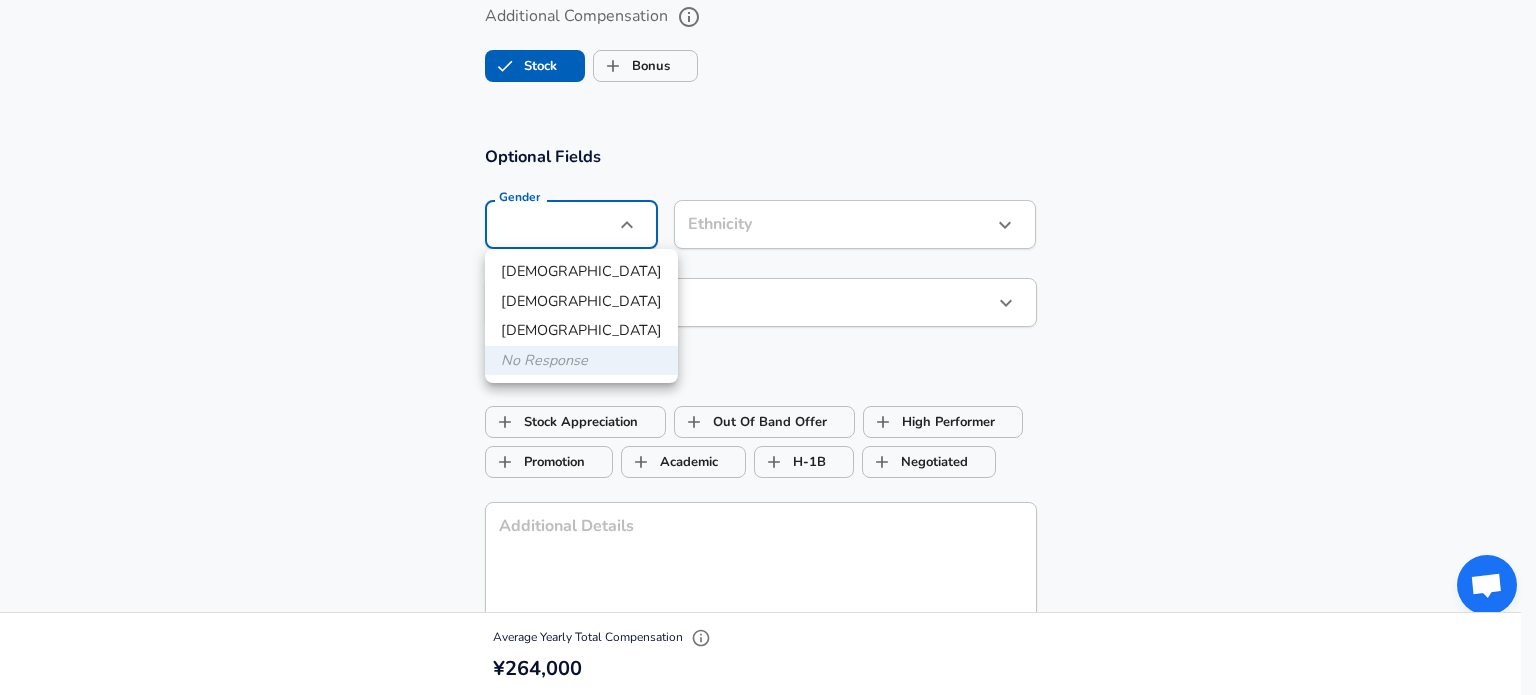 click on "[DEMOGRAPHIC_DATA]" at bounding box center [581, 302] 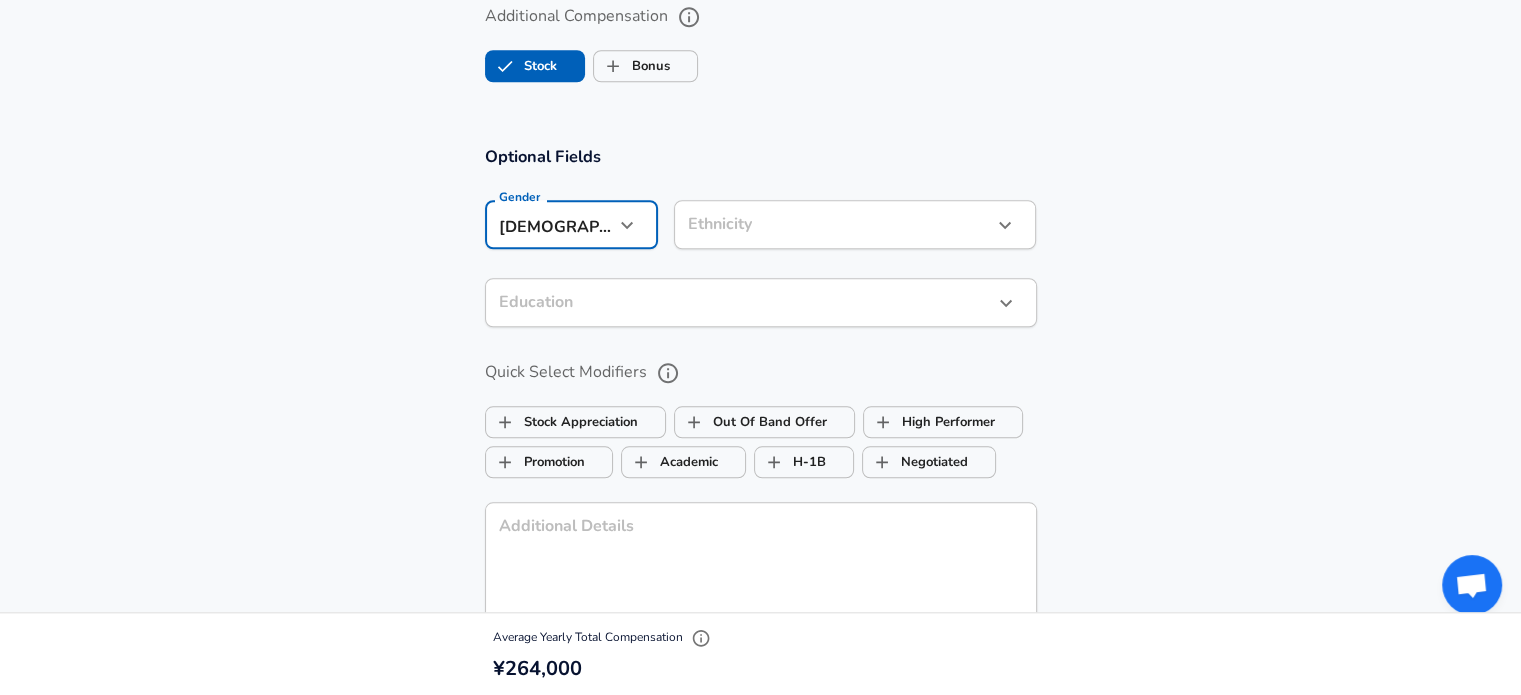 click on "Restart Add Your Salary Upload your offer letter   to verify your submission Enhance Privacy and Anonymity No Automatically hides specific fields until there are enough submissions to safely display the full details.   More Details Based on your submission and the data points that we have already collected, we will automatically hide and anonymize specific fields if there aren't enough data points to remain sufficiently anonymous. Company & Title Information   Enter the company you received your offer from Company Citi Company   Select the title that closest resembles your official title. This should be similar to the title that was present on your offer letter. Title Software Engineer Title Job Family Software Engineer Job Family   Select a Specialization that best fits your role. If you can't find one, select 'Other' to enter a custom specialization Select Specialization API Development (Back-End) API Development (Back-End) Select Specialization   Level C10 / Analyst Level Work Experience and Location No no" at bounding box center (760, -1513) 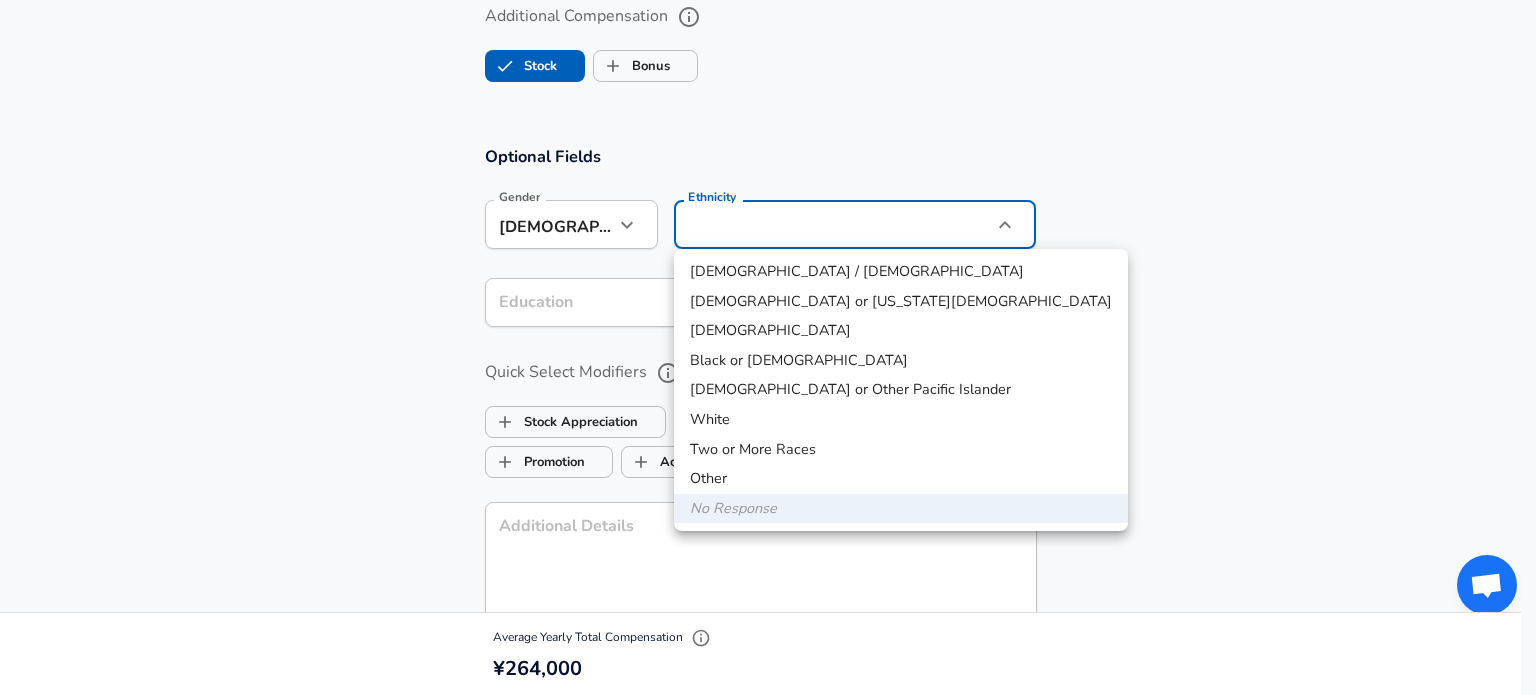 click on "[DEMOGRAPHIC_DATA]" at bounding box center [901, 331] 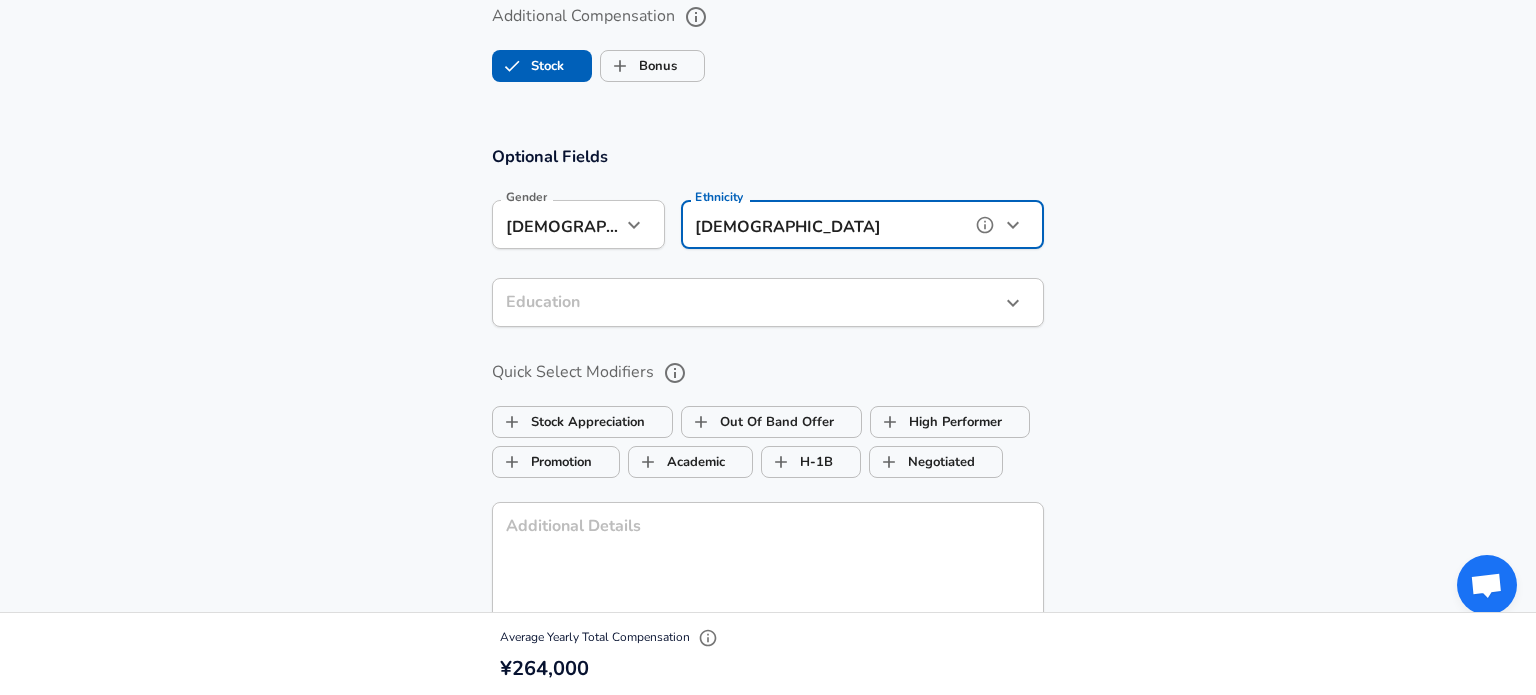 type on "[DEMOGRAPHIC_DATA]" 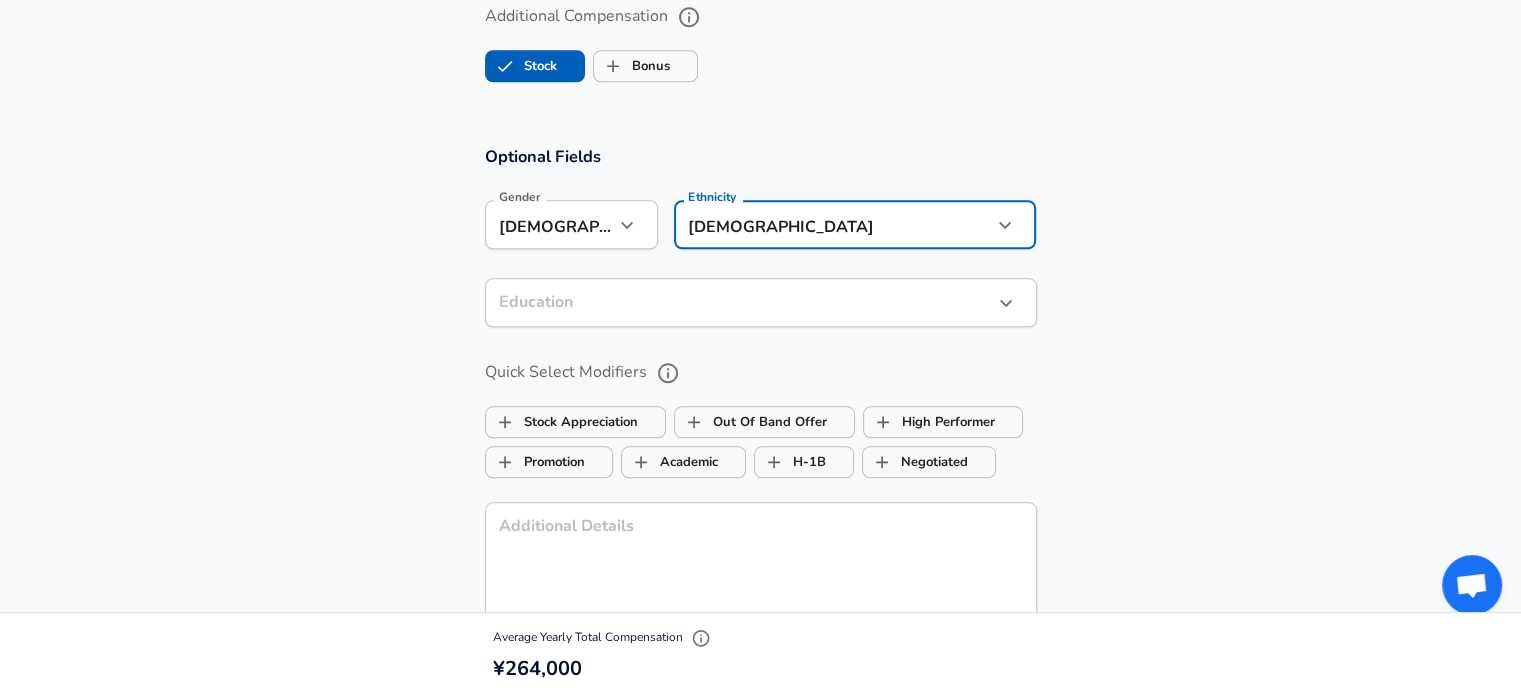 click on "Restart Add Your Salary Upload your offer letter   to verify your submission Enhance Privacy and Anonymity No Automatically hides specific fields until there are enough submissions to safely display the full details.   More Details Based on your submission and the data points that we have already collected, we will automatically hide and anonymize specific fields if there aren't enough data points to remain sufficiently anonymous. Company & Title Information   Enter the company you received your offer from Company Citi Company   Select the title that closest resembles your official title. This should be similar to the title that was present on your offer letter. Title Software Engineer Title Job Family Software Engineer Job Family   Select a Specialization that best fits your role. If you can't find one, select 'Other' to enter a custom specialization Select Specialization API Development (Back-End) API Development (Back-End) Select Specialization   Level C10 / Analyst Level Work Experience and Location No no" at bounding box center (760, -1513) 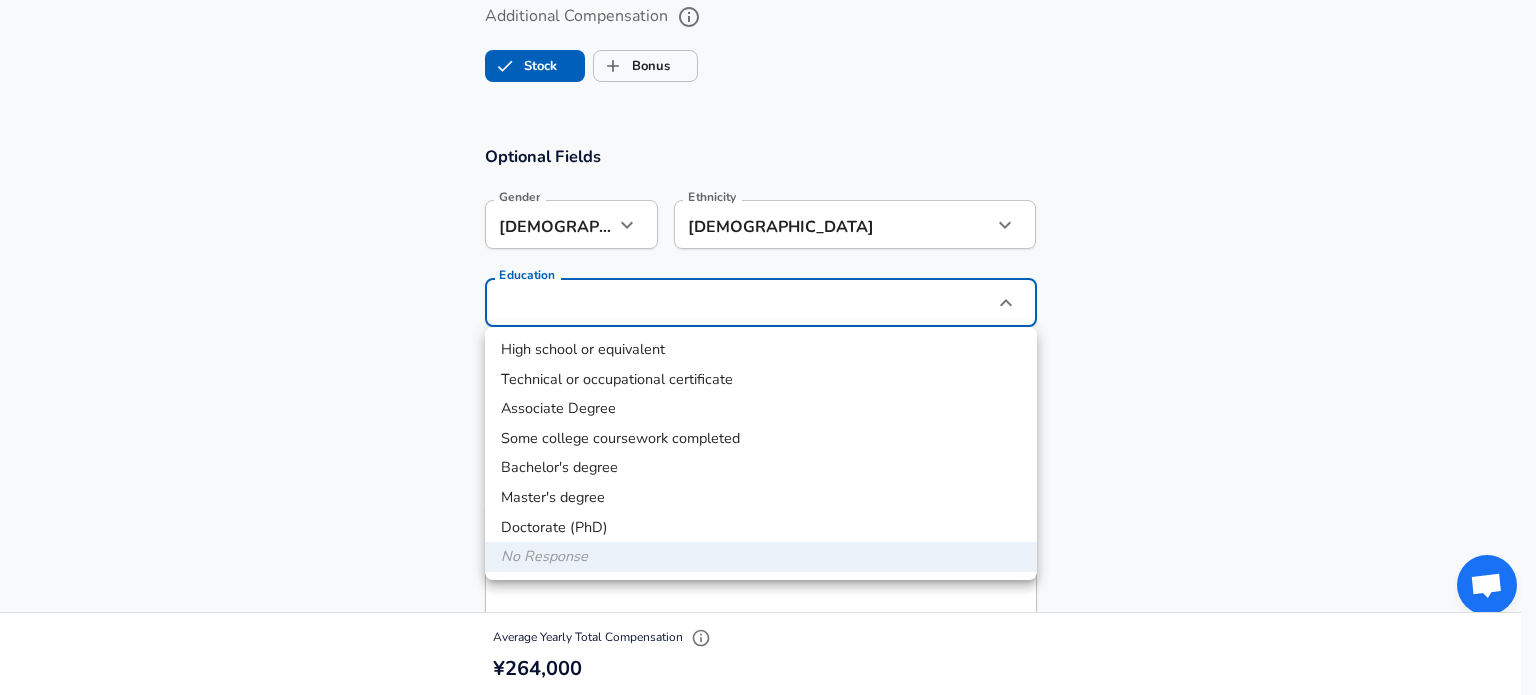 click on "Master's degree" at bounding box center [761, 498] 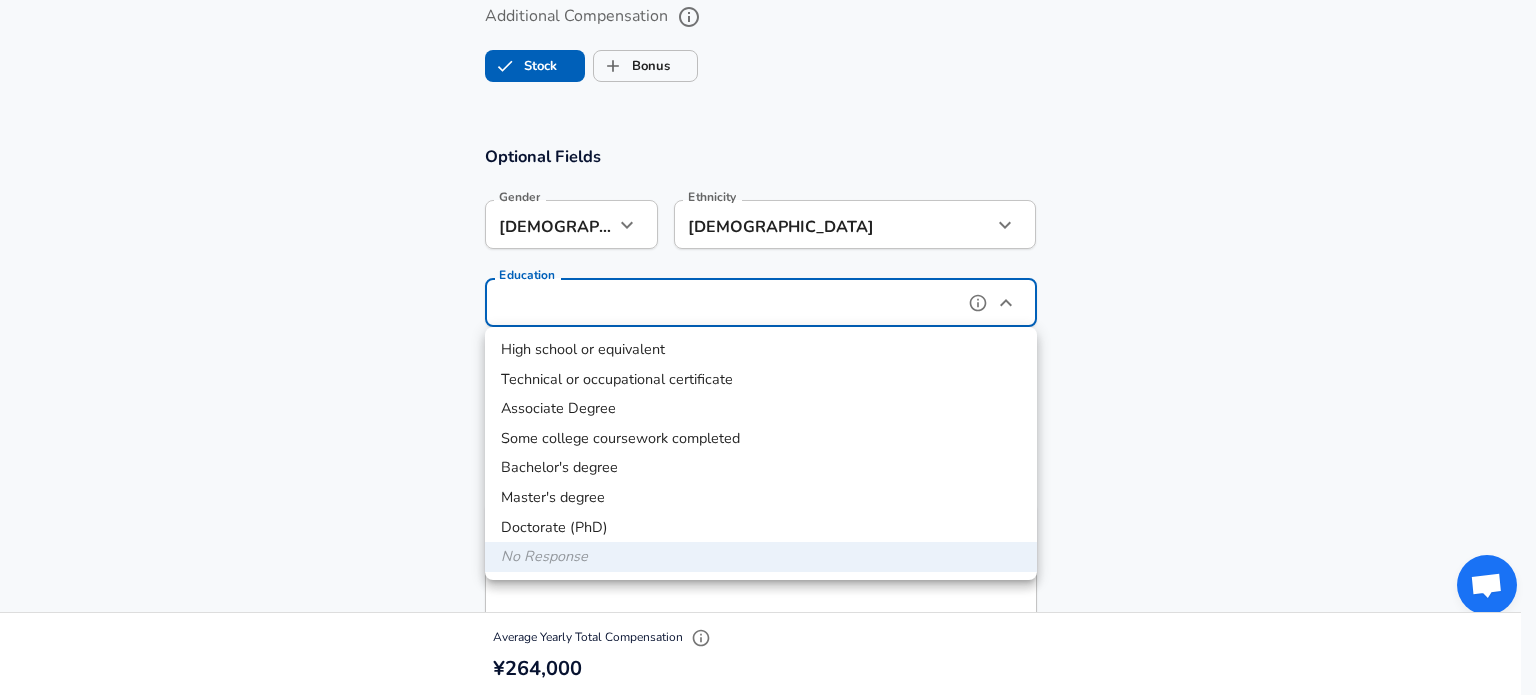 type on "Masters degree" 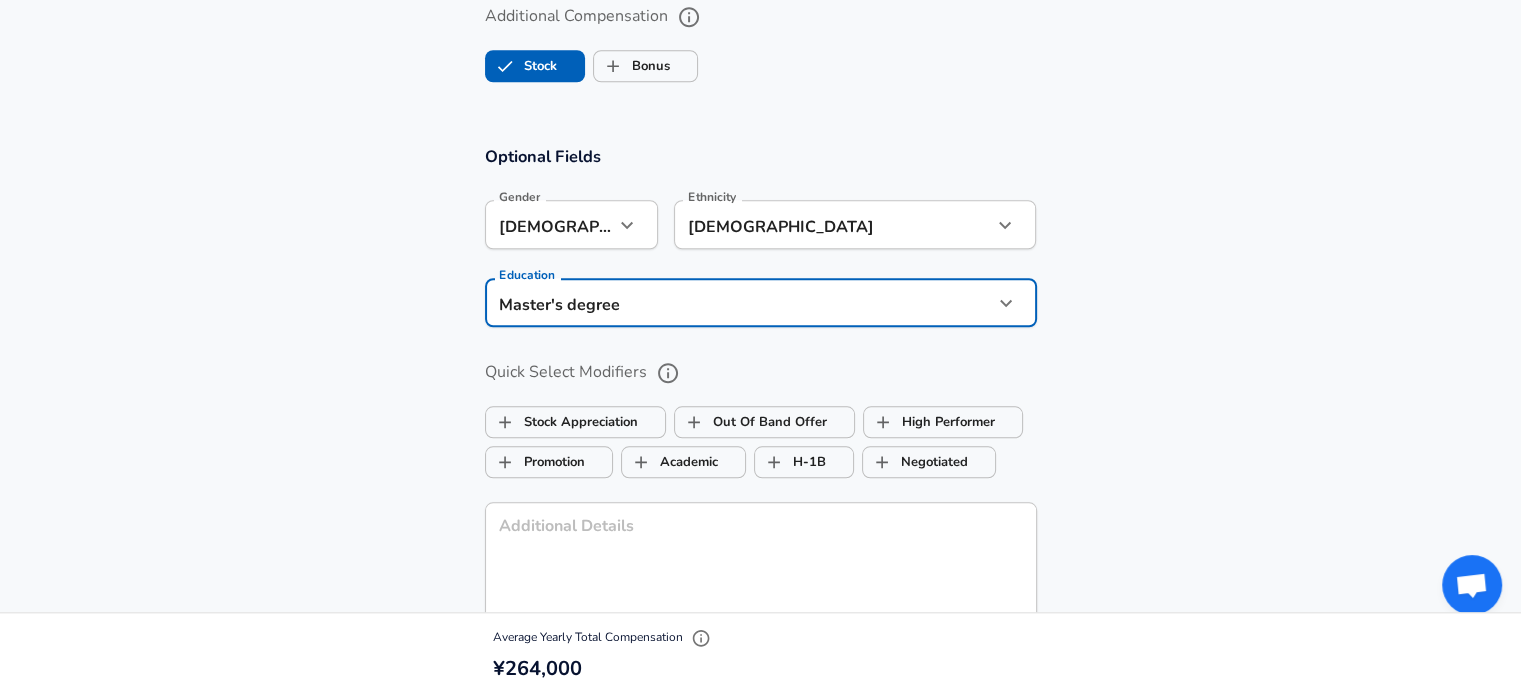 click on "High school or equivalent Technical or occupational certificate Associate Degree Some college coursework completed Bachelor's degree Master's degree Doctorate (PhD) No Response" at bounding box center [760, 347] 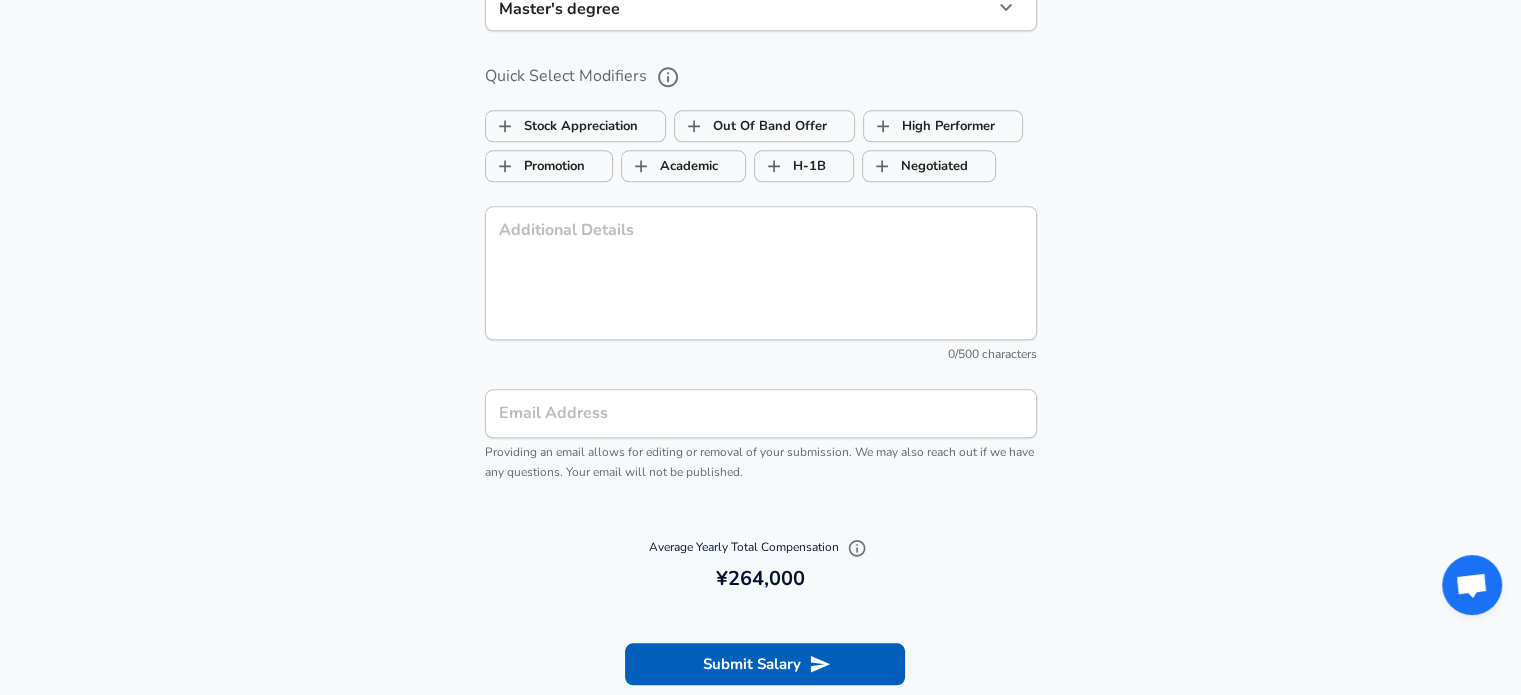 scroll, scrollTop: 2160, scrollLeft: 0, axis: vertical 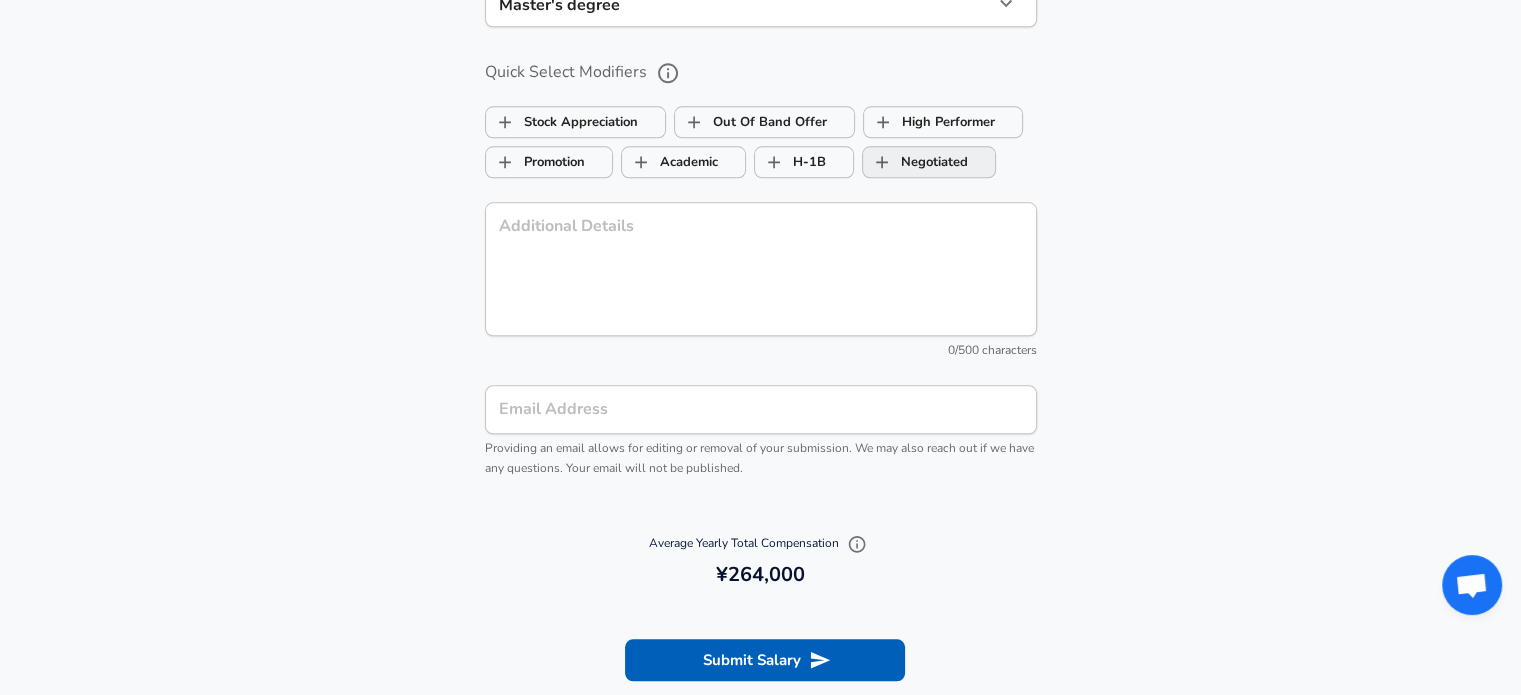 click on "Negotiated" at bounding box center [915, 162] 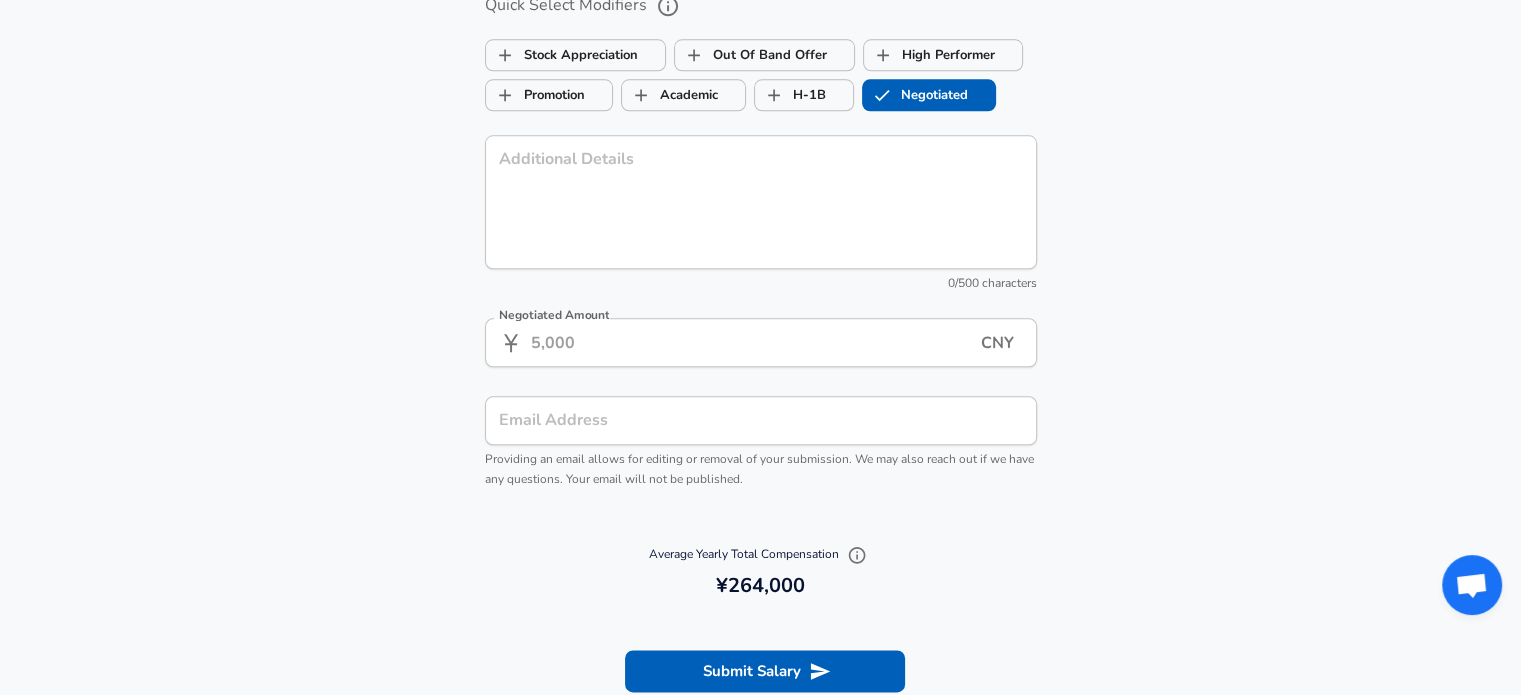 scroll, scrollTop: 2260, scrollLeft: 0, axis: vertical 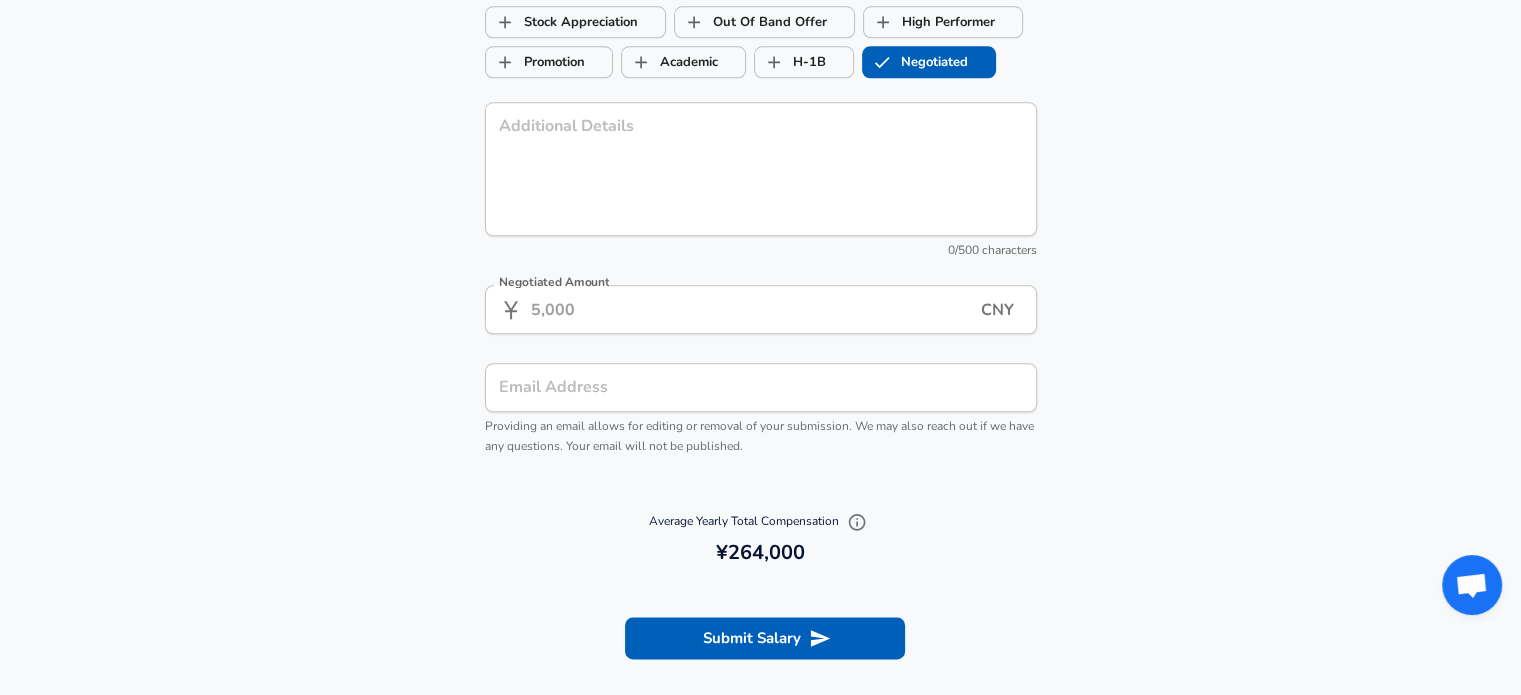 click on "Negotiated Amount" at bounding box center [756, 309] 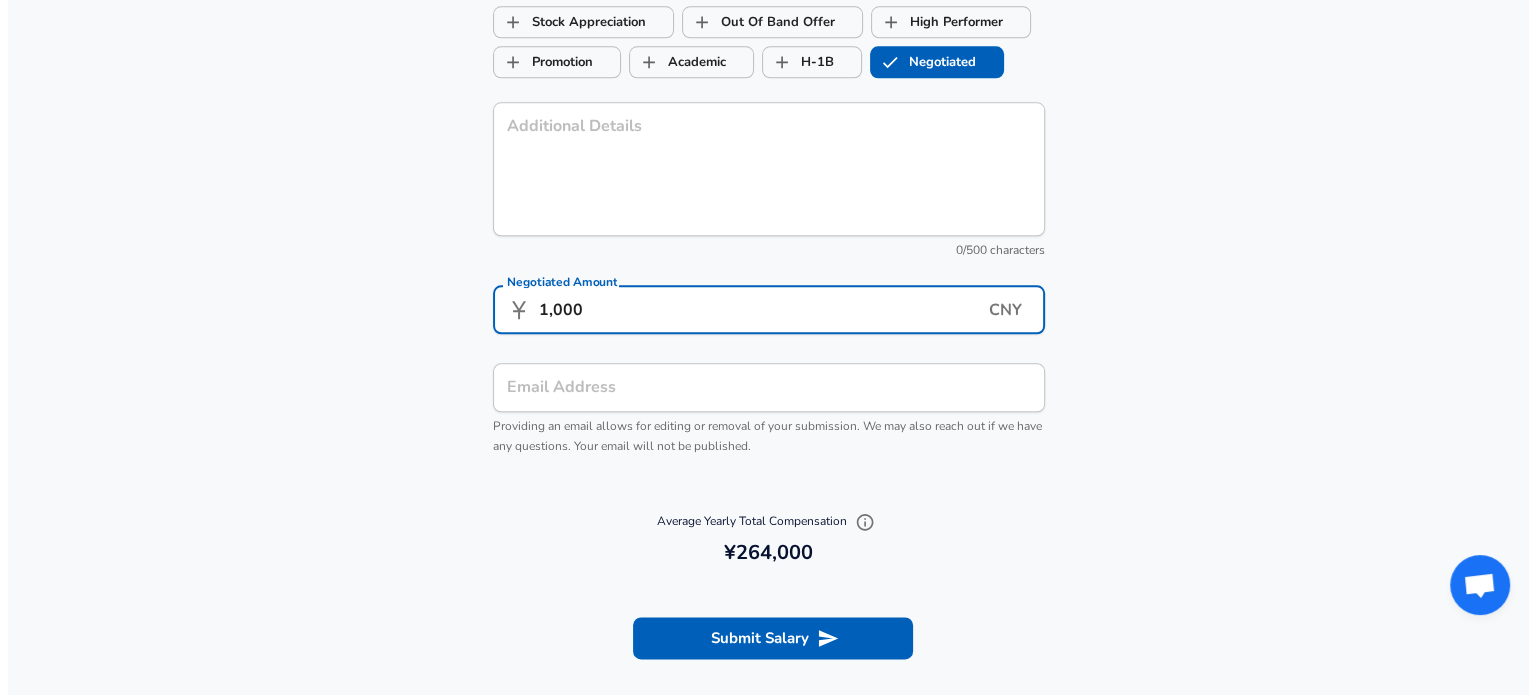 scroll, scrollTop: 0, scrollLeft: 0, axis: both 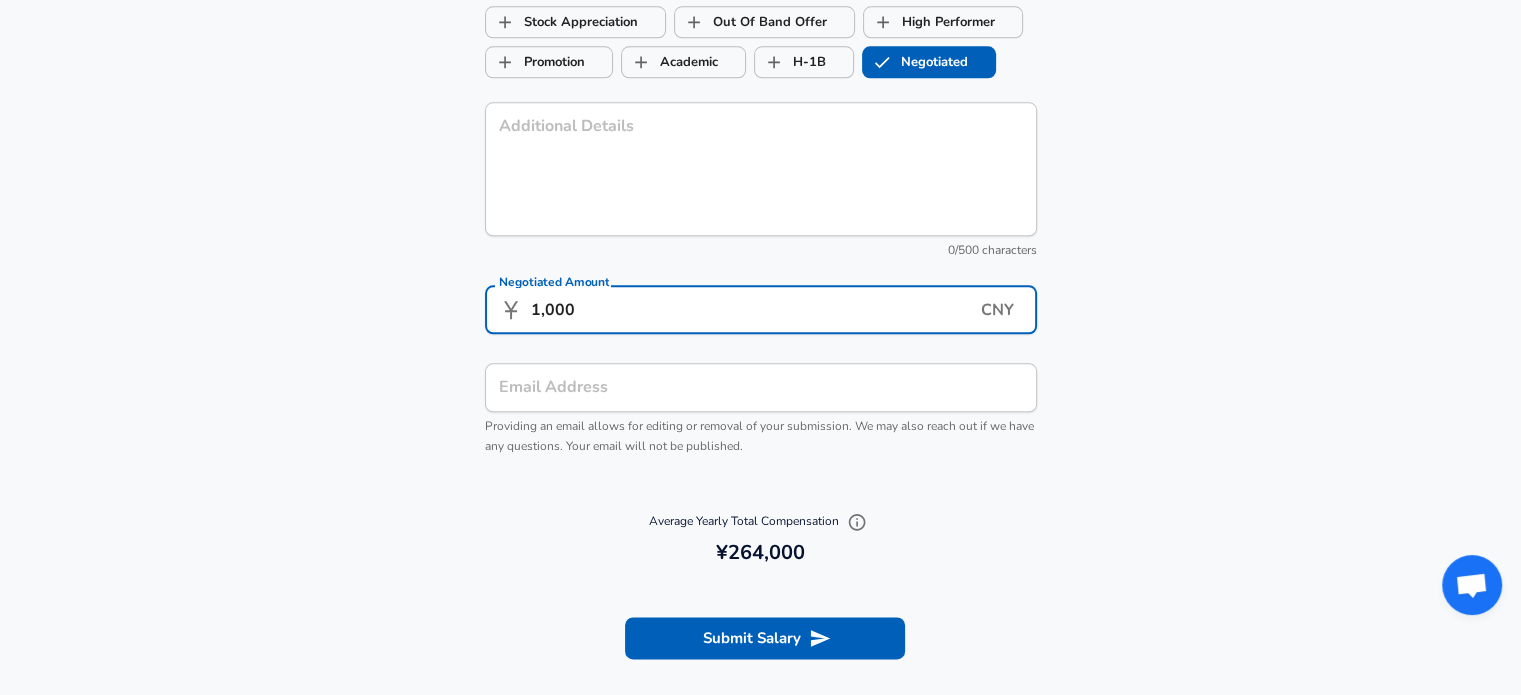 type on "1,000" 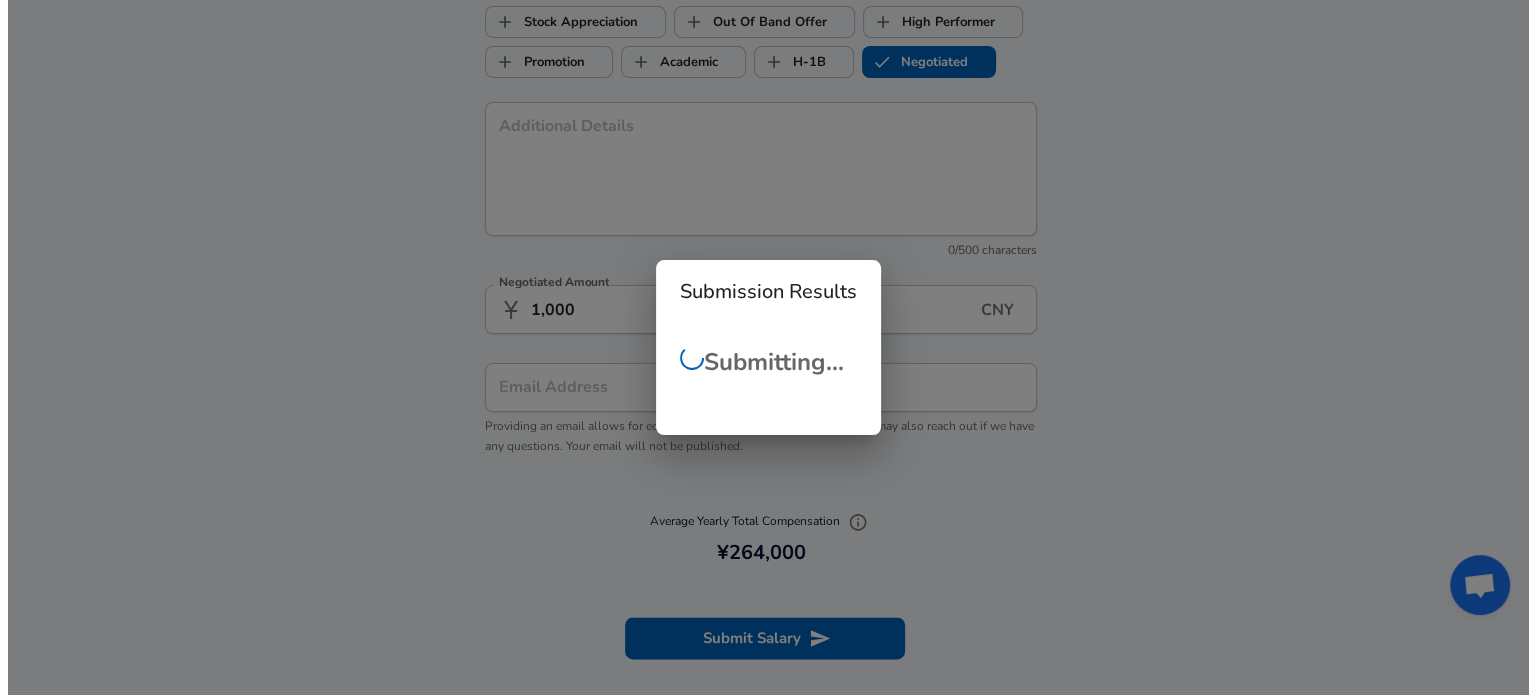 scroll, scrollTop: 0, scrollLeft: 0, axis: both 